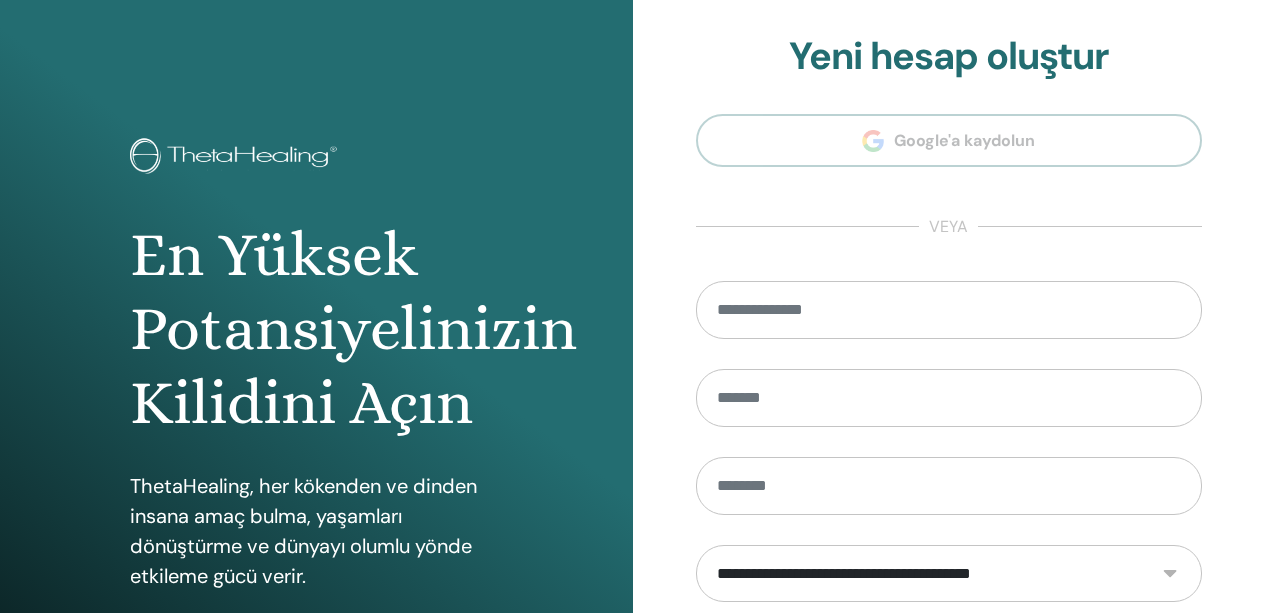 scroll, scrollTop: 0, scrollLeft: 0, axis: both 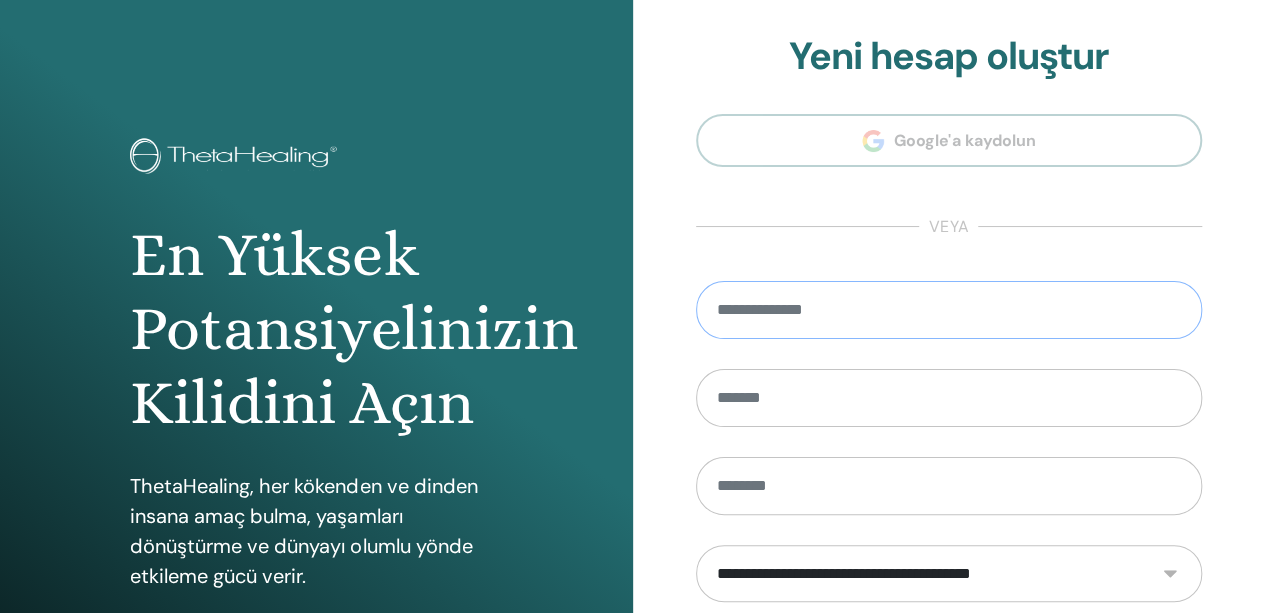 click at bounding box center (949, 310) 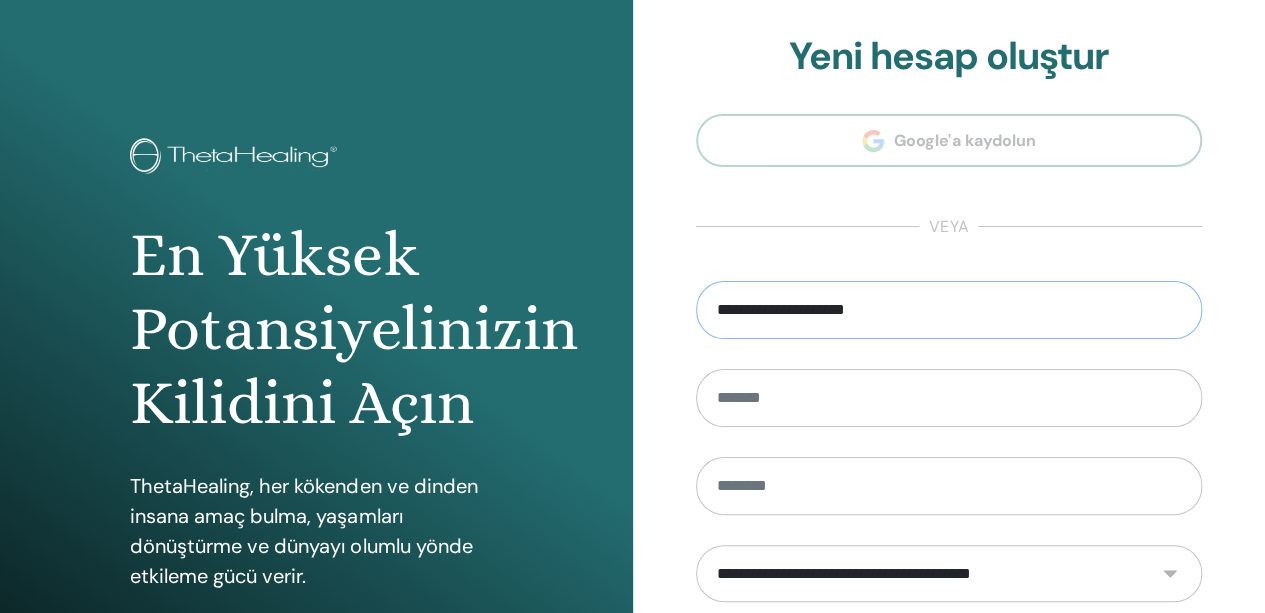 type on "**********" 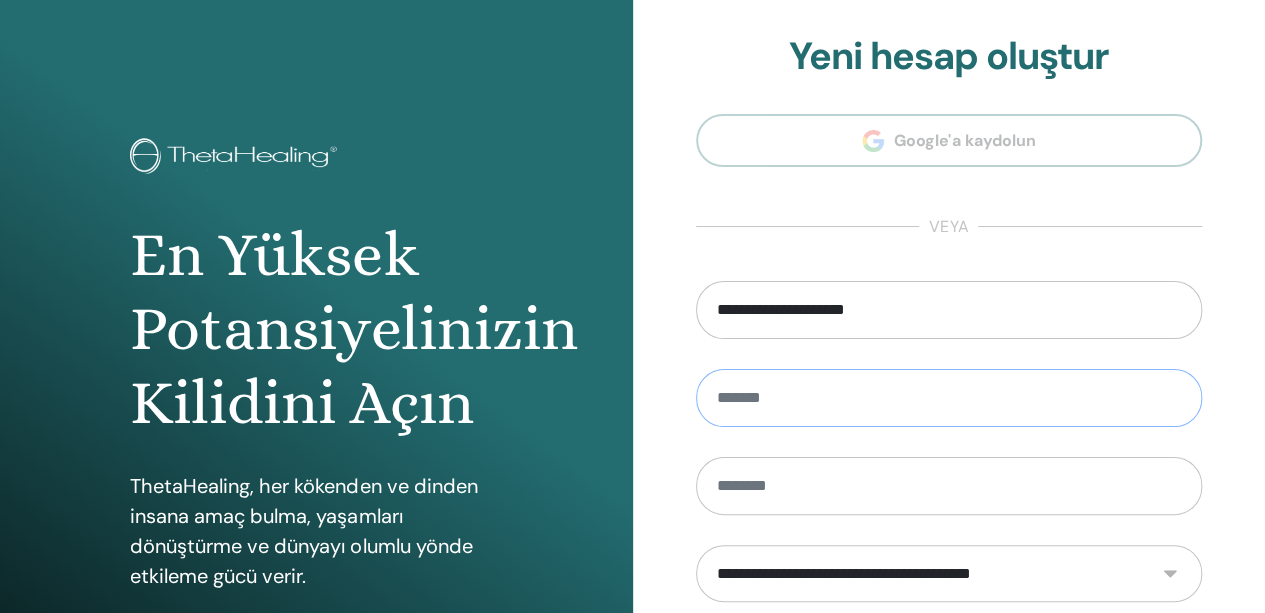 click at bounding box center (949, 398) 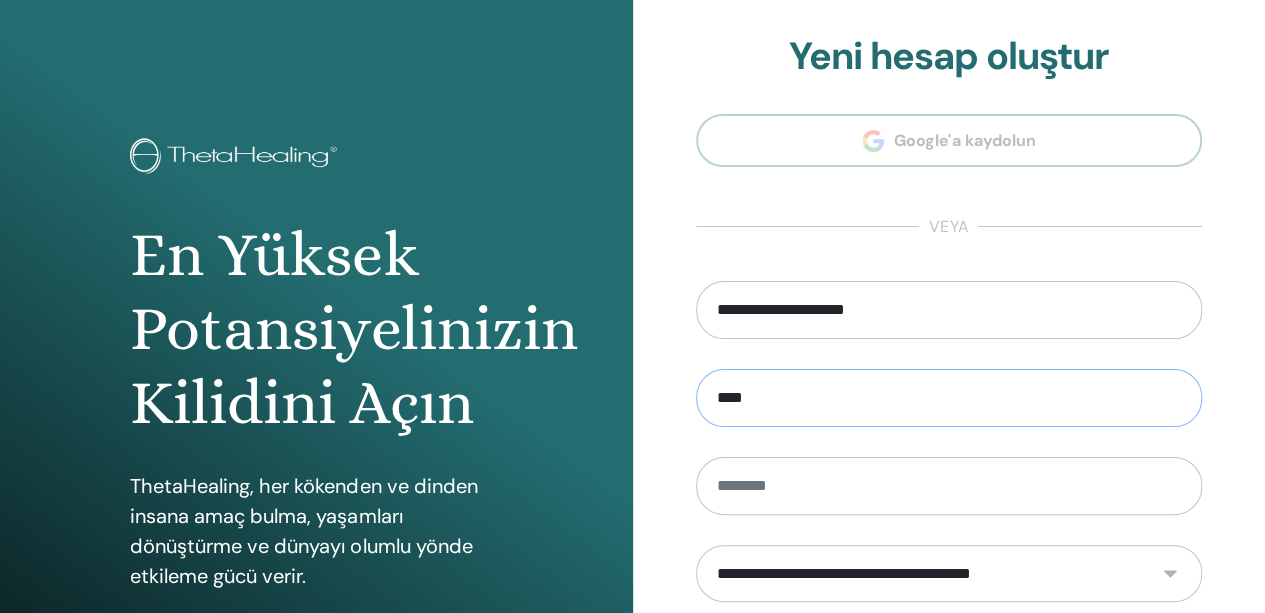 type on "****" 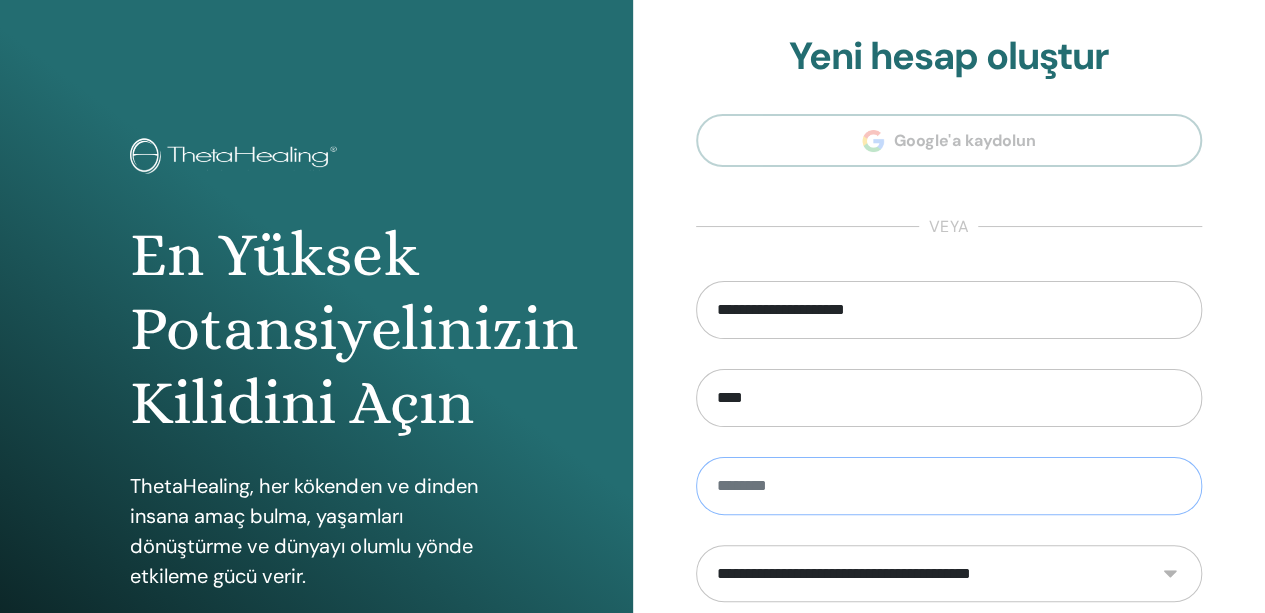 click at bounding box center (949, 486) 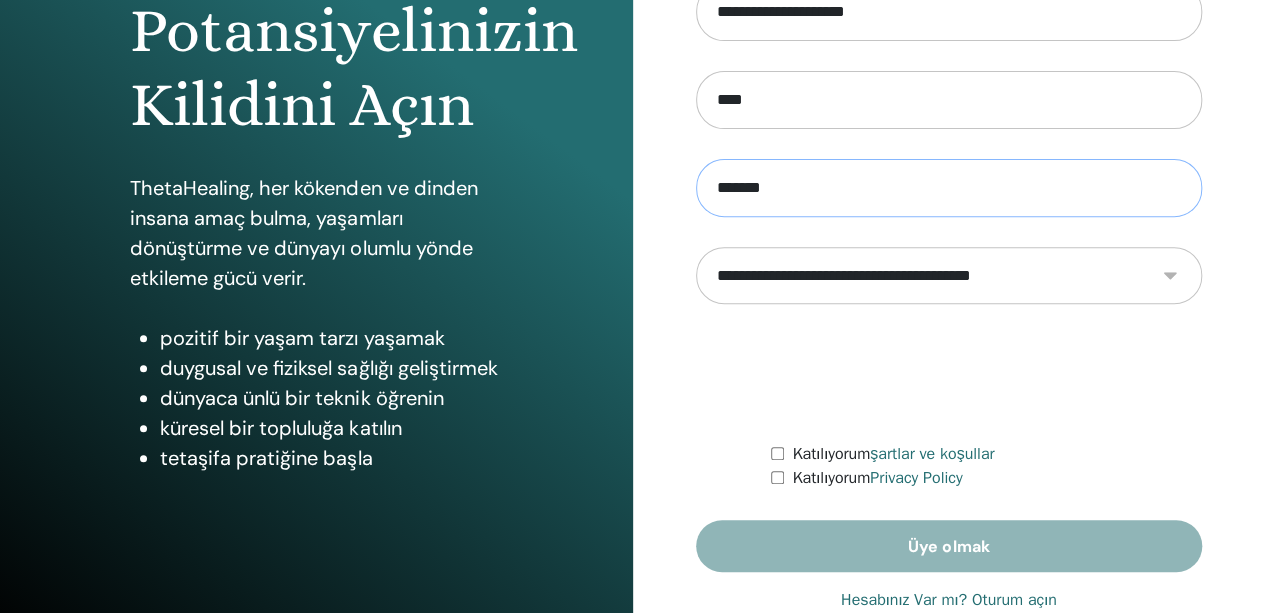 scroll, scrollTop: 346, scrollLeft: 0, axis: vertical 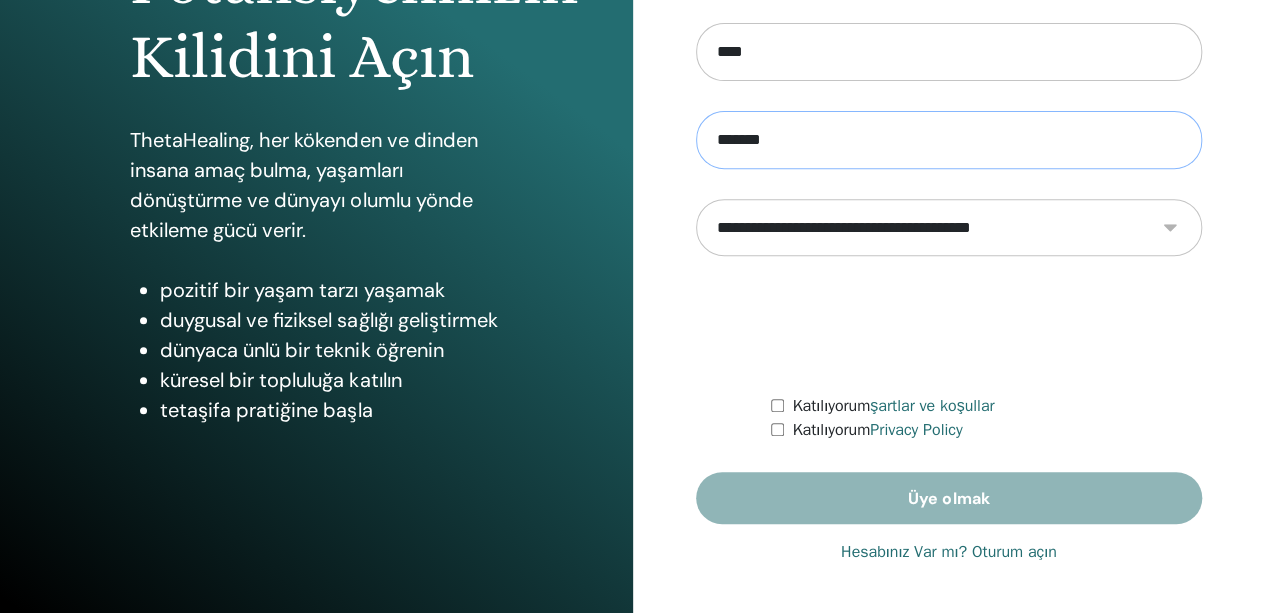 type on "*******" 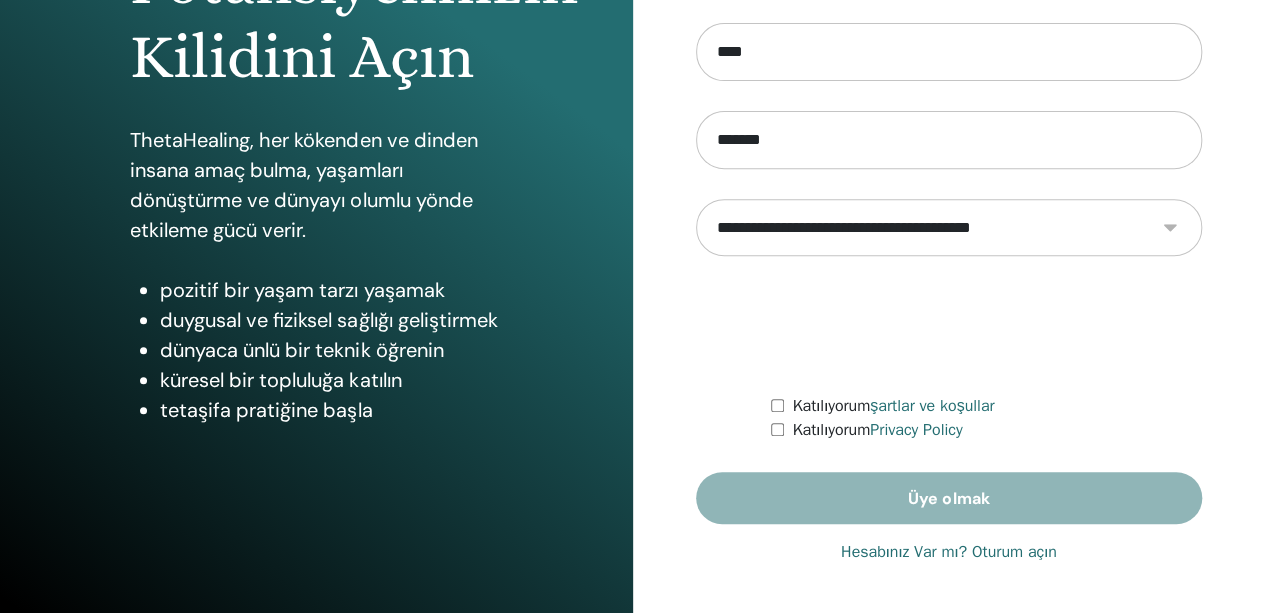 click on "**********" at bounding box center (949, 227) 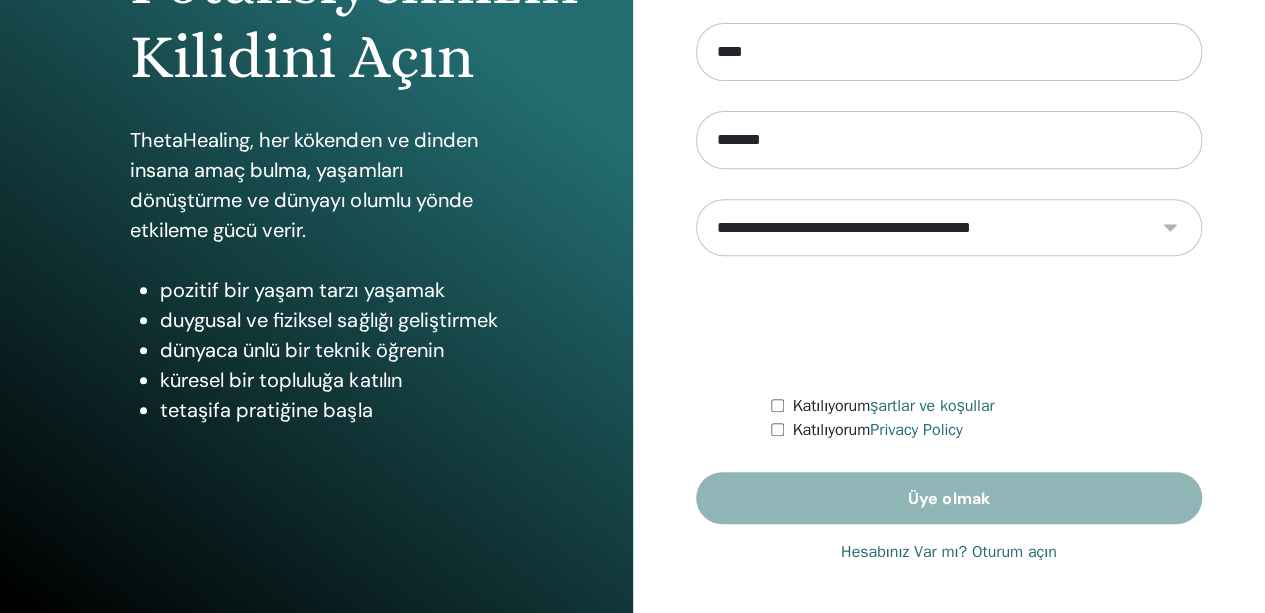 select on "***" 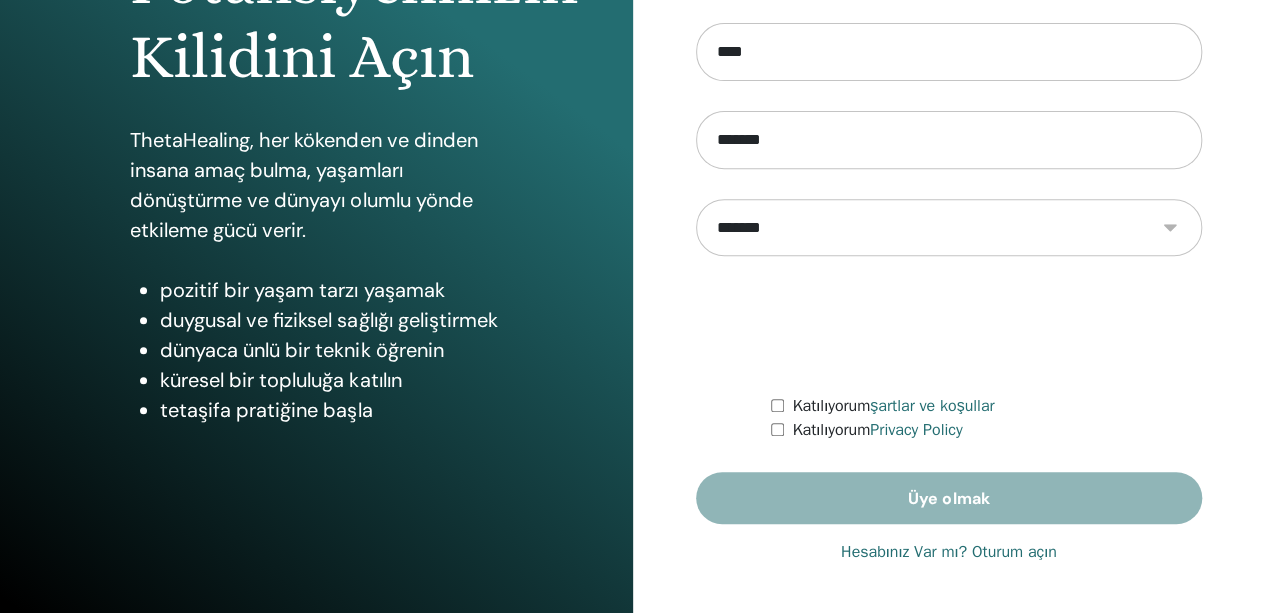 click on "**********" at bounding box center [949, 227] 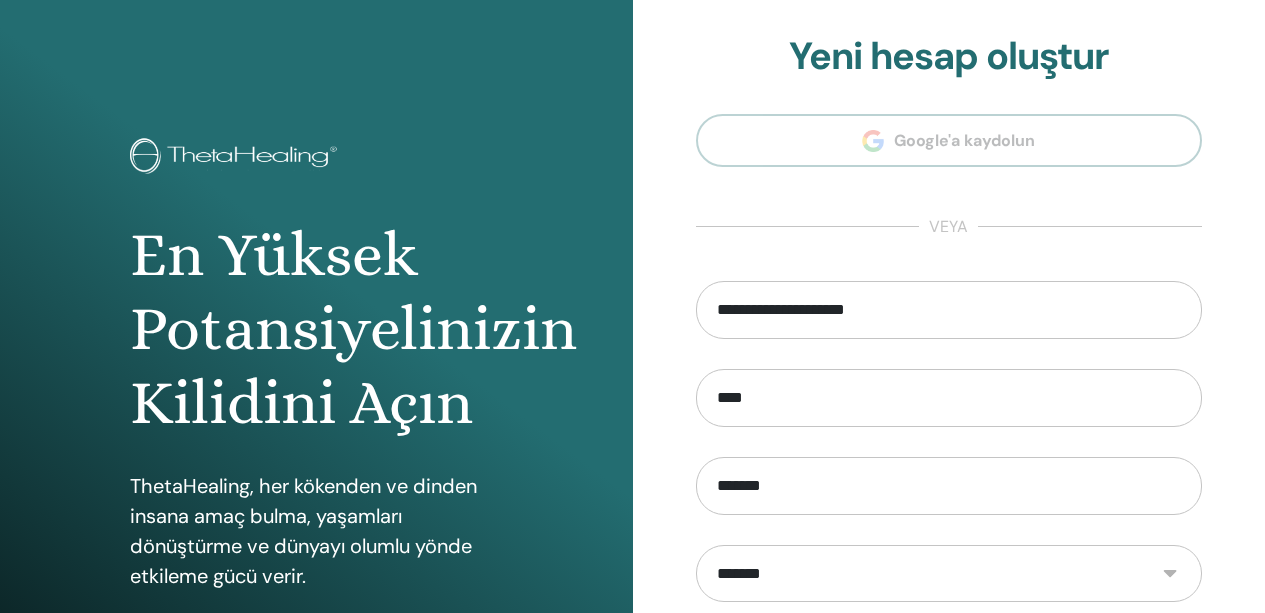 scroll, scrollTop: 0, scrollLeft: 0, axis: both 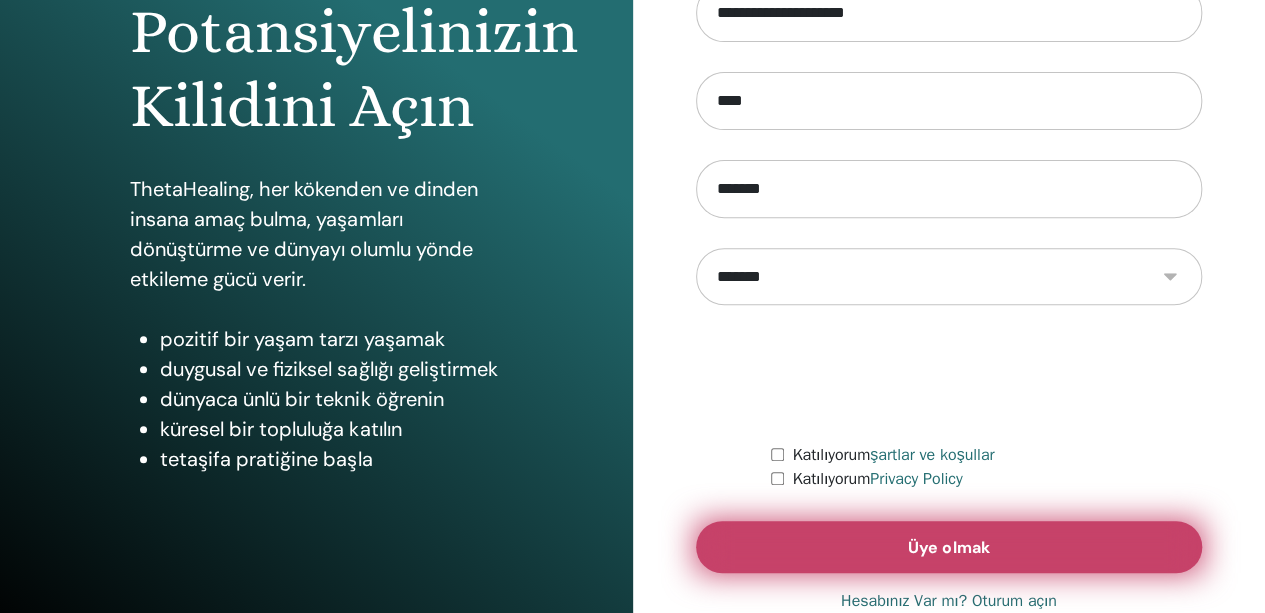 click on "Üye olmak" at bounding box center [949, 547] 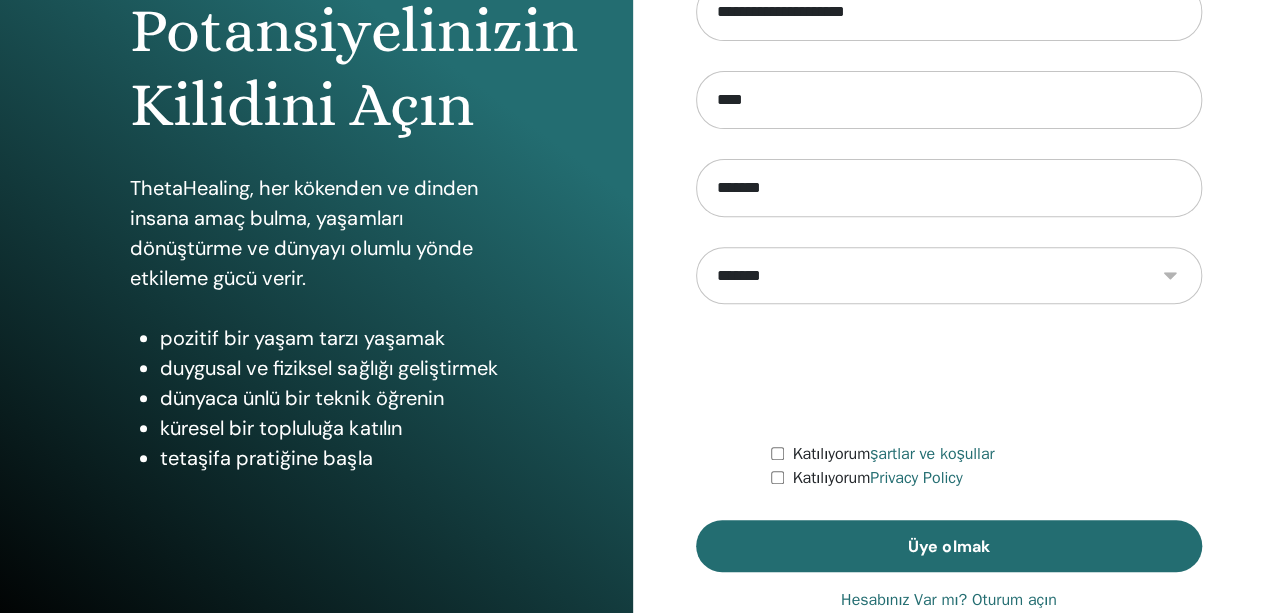 scroll, scrollTop: 346, scrollLeft: 0, axis: vertical 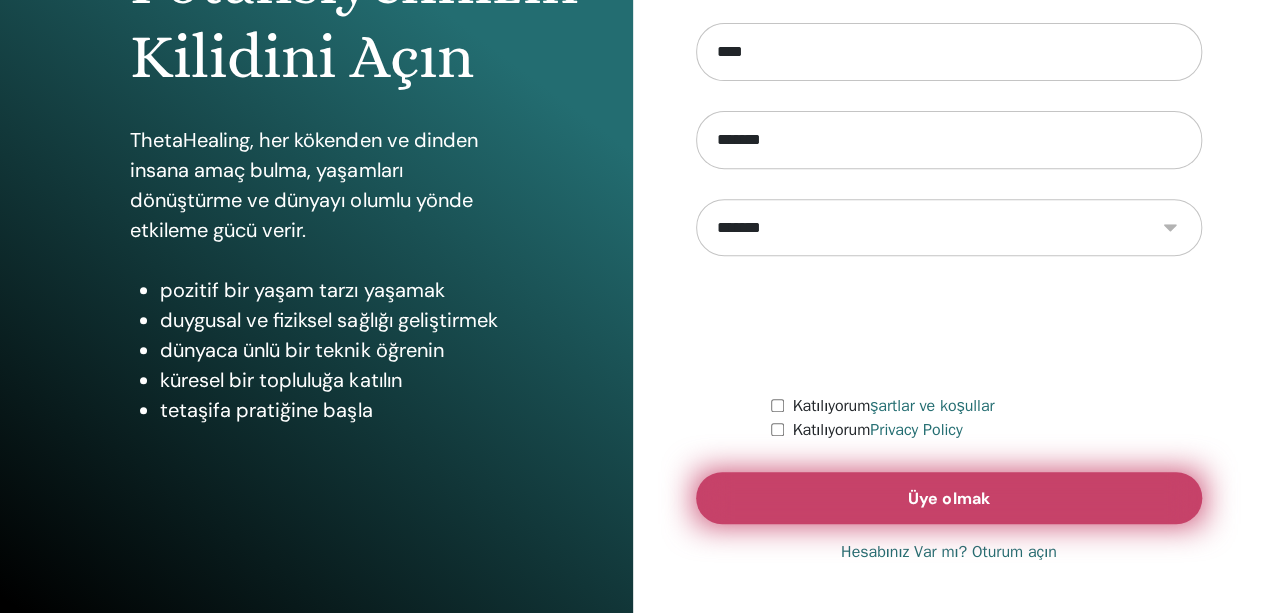 click on "Üye olmak" at bounding box center [948, 498] 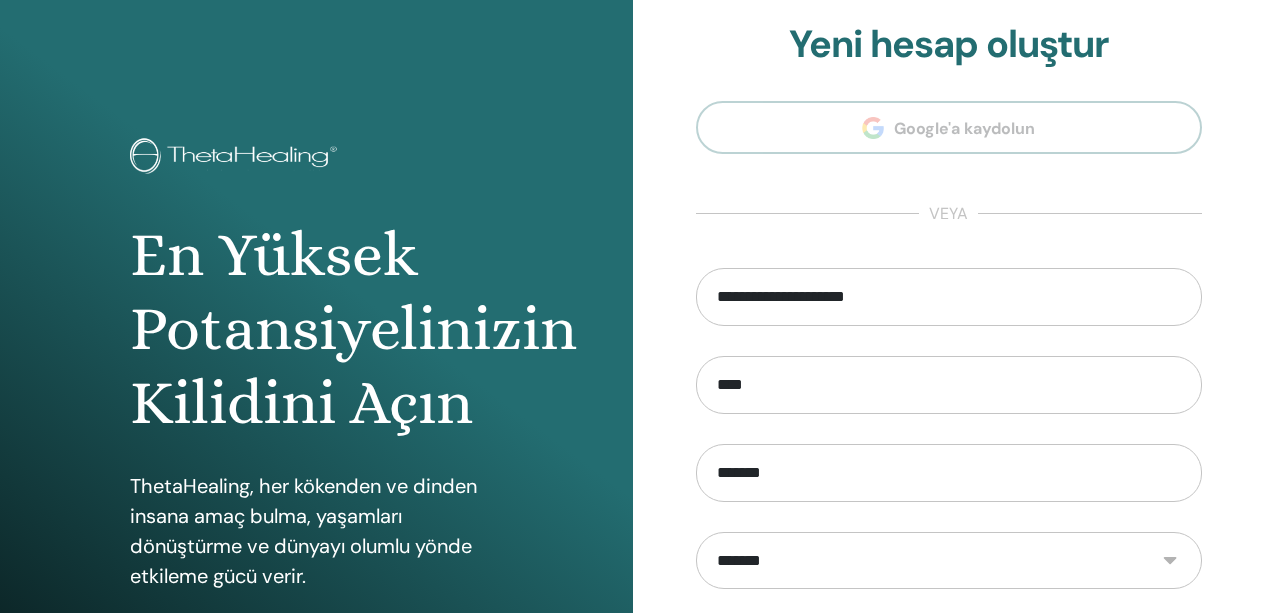 scroll, scrollTop: 0, scrollLeft: 0, axis: both 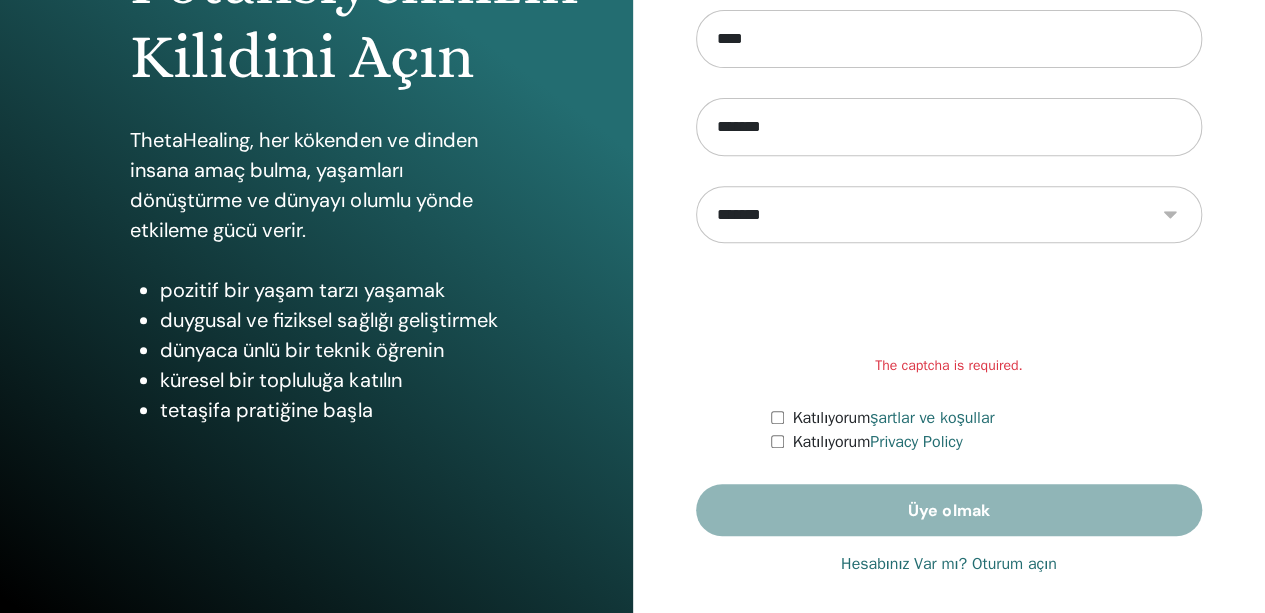 click on "Katılıyorum  Privacy Policy" at bounding box center (986, 442) 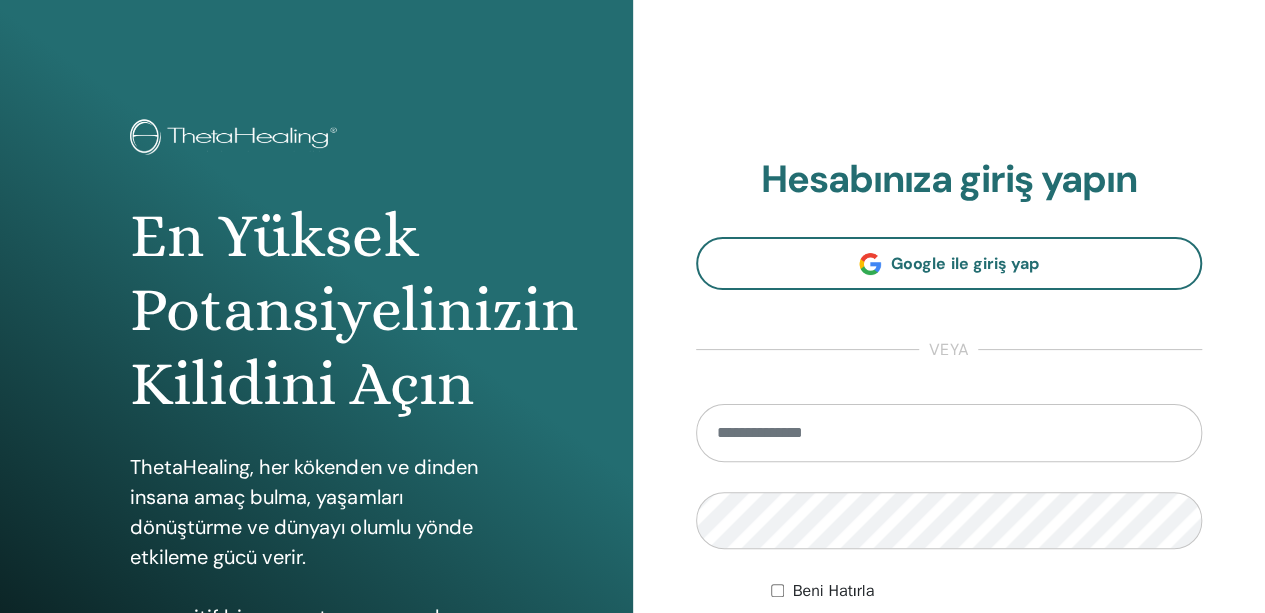 scroll, scrollTop: 0, scrollLeft: 0, axis: both 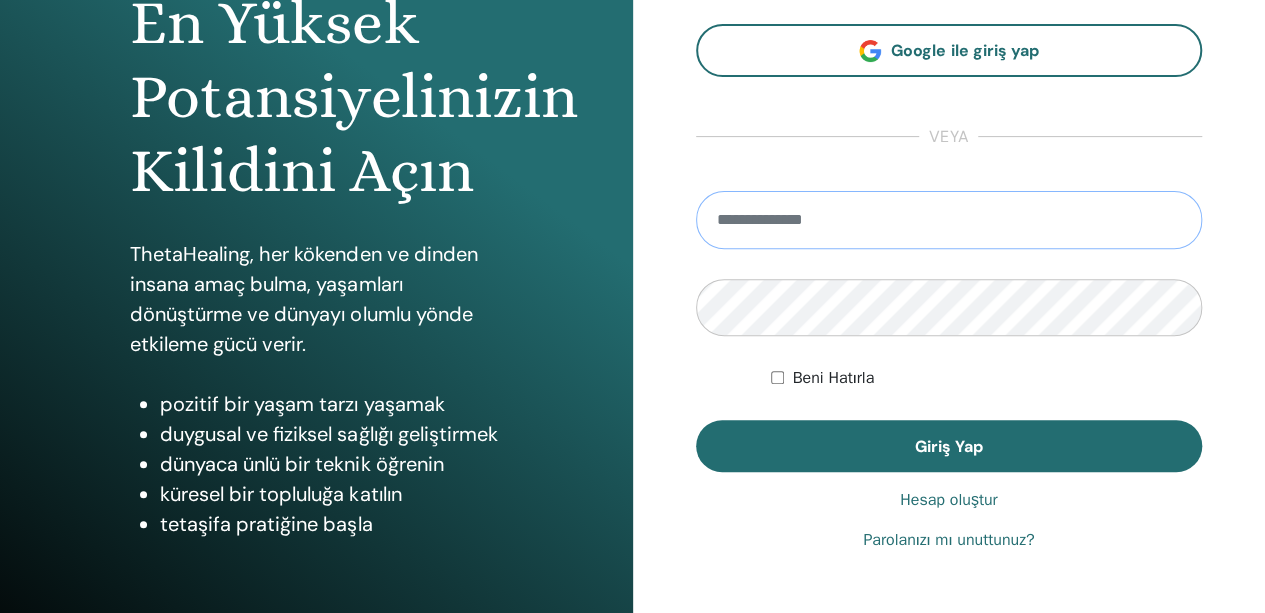click at bounding box center [949, 220] 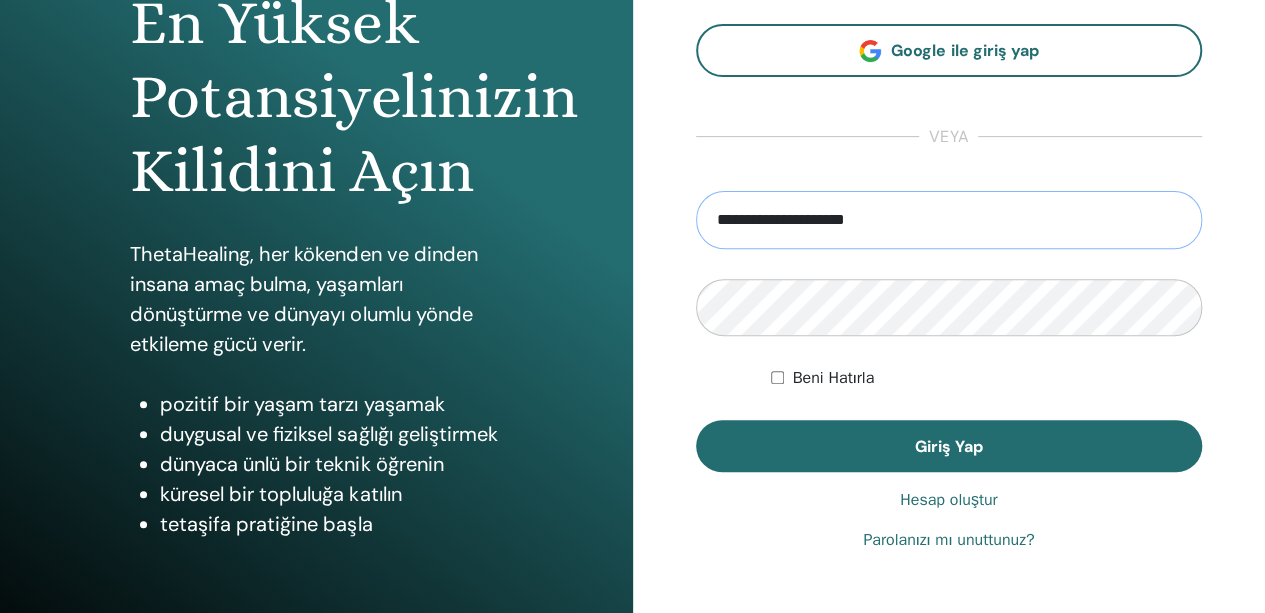 type on "**********" 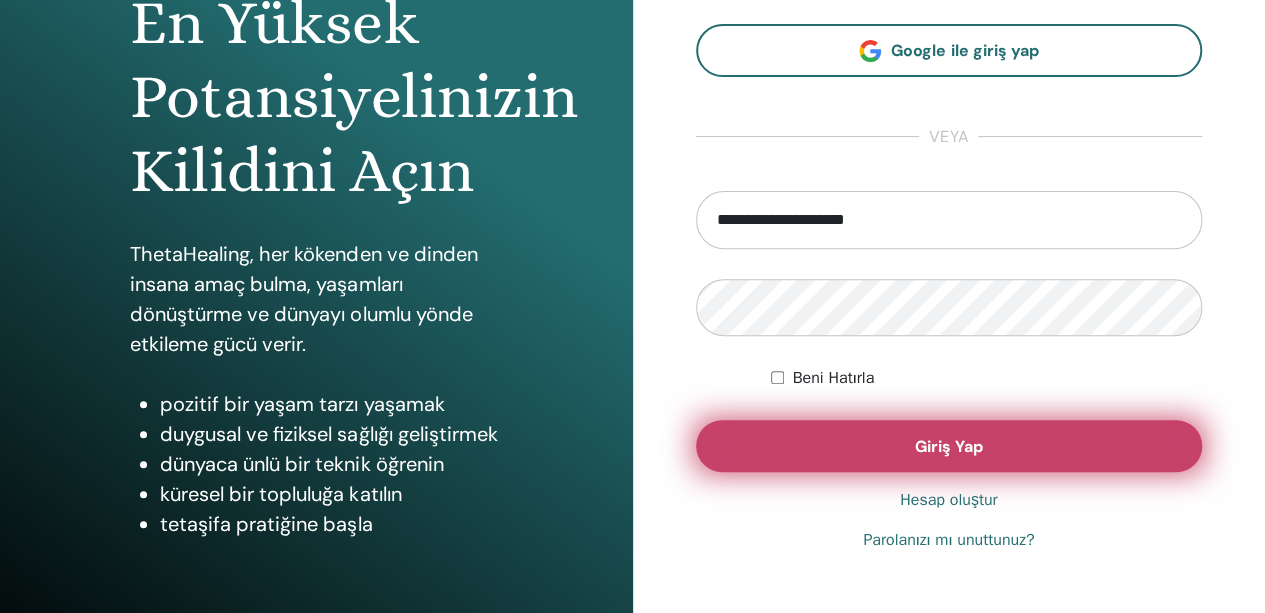 click on "Giriş Yap" at bounding box center (949, 446) 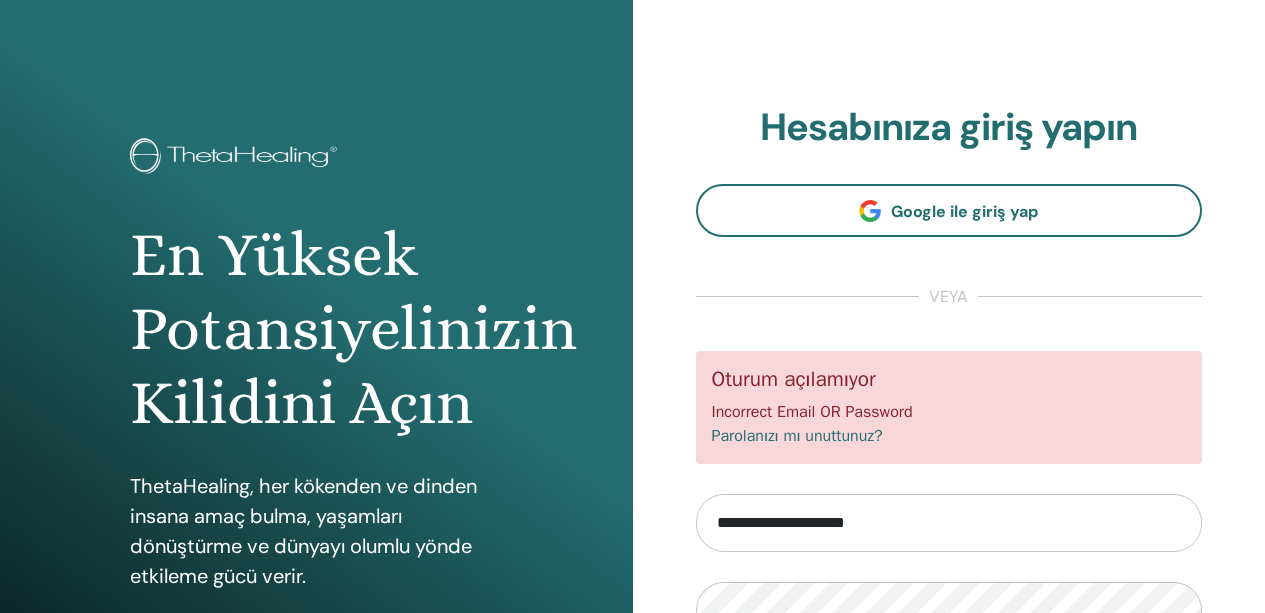 scroll, scrollTop: 0, scrollLeft: 0, axis: both 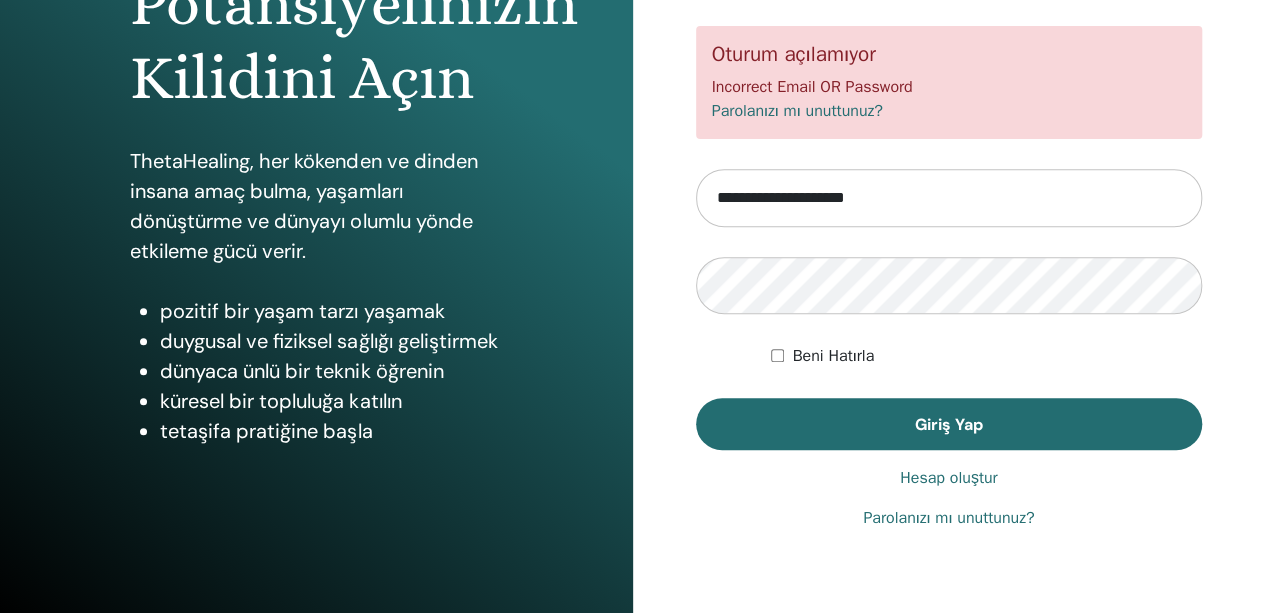 click on "**********" at bounding box center (949, 155) 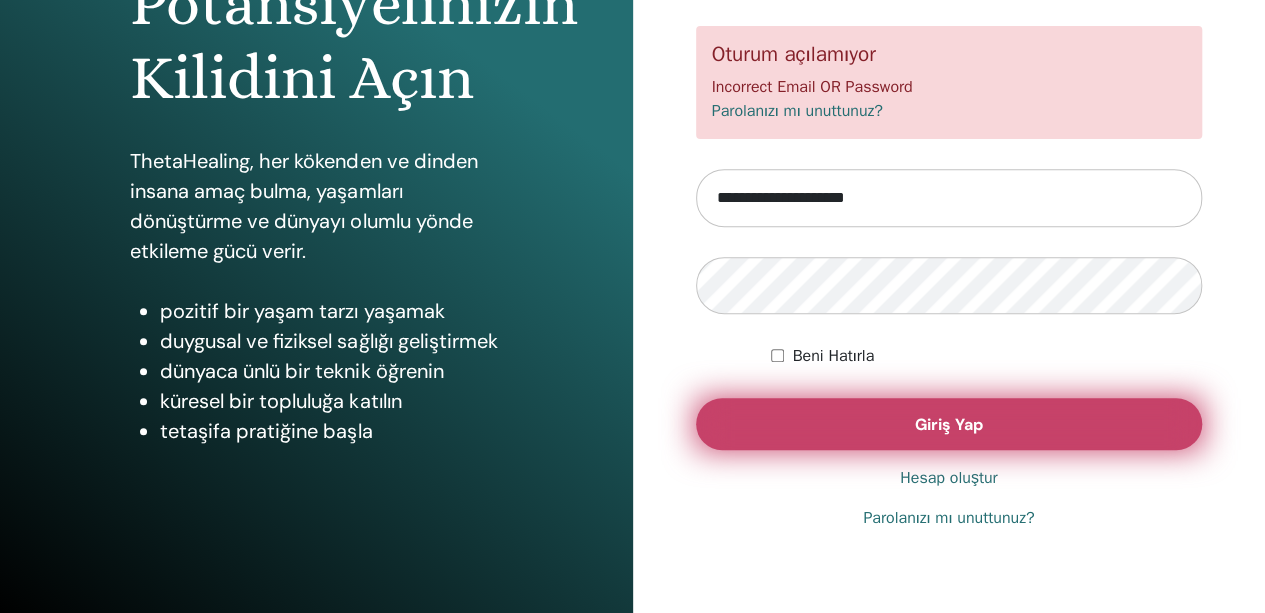 click on "Giriş Yap" at bounding box center [949, 424] 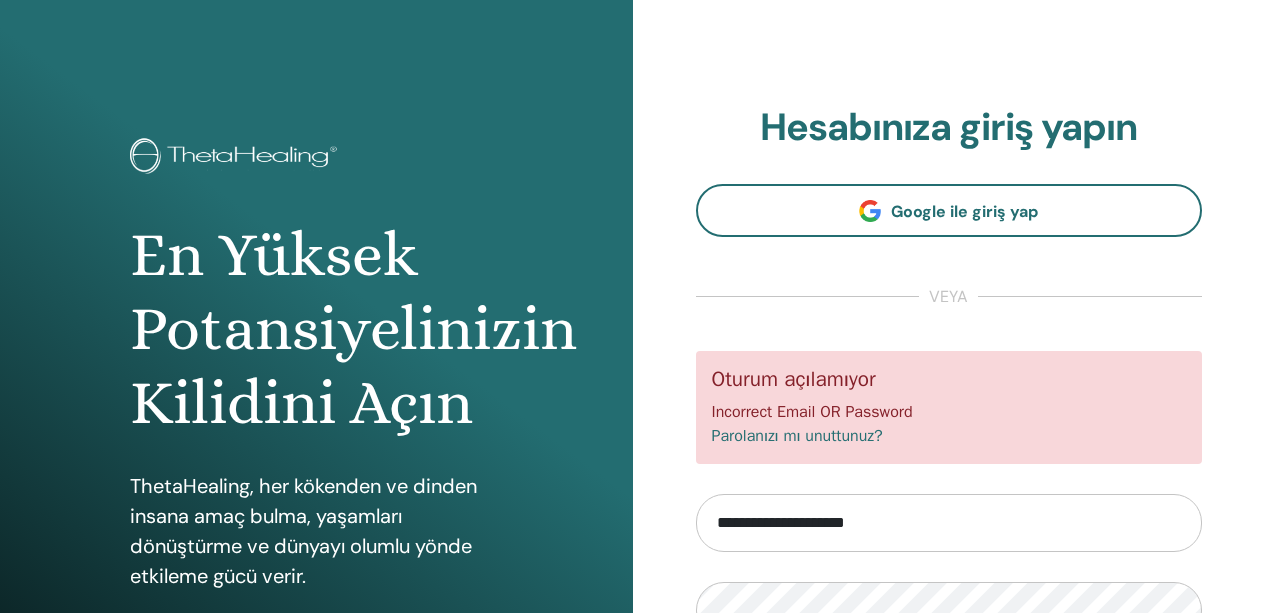 scroll, scrollTop: 0, scrollLeft: 0, axis: both 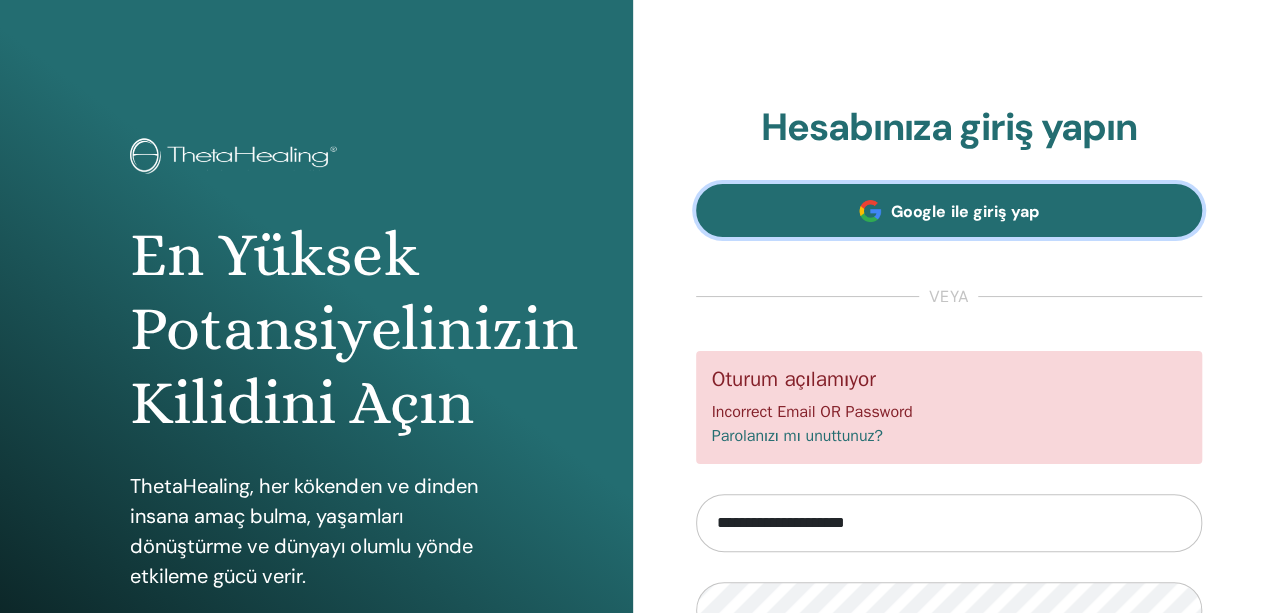 click on "Google ile giriş yap" at bounding box center [964, 211] 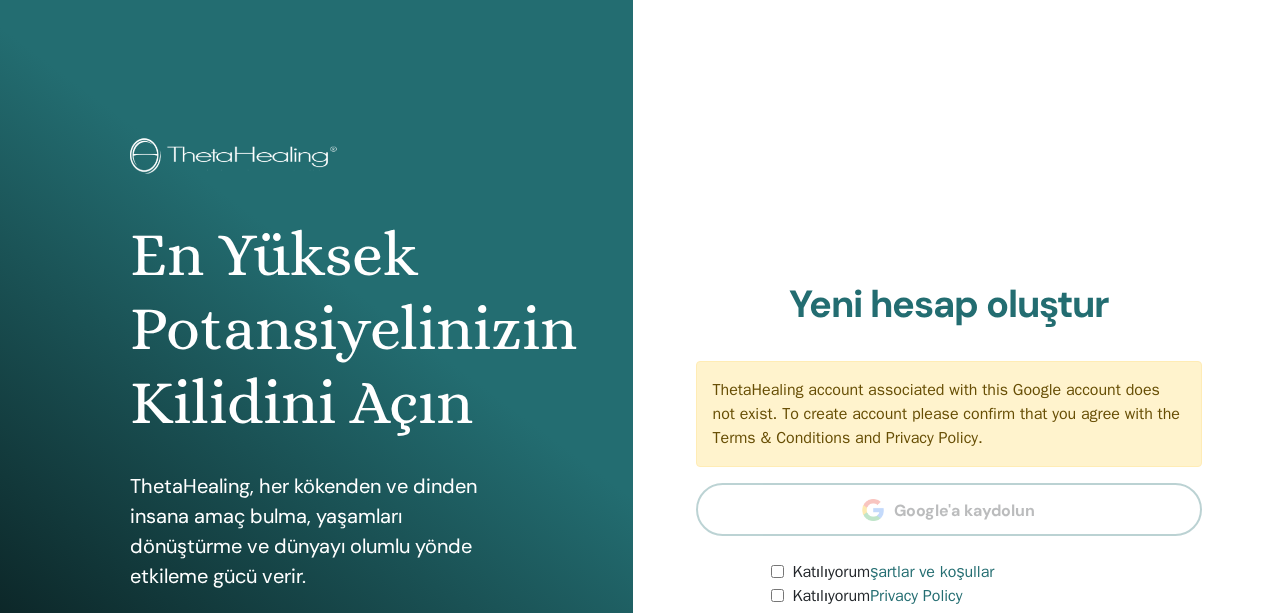 scroll, scrollTop: 0, scrollLeft: 0, axis: both 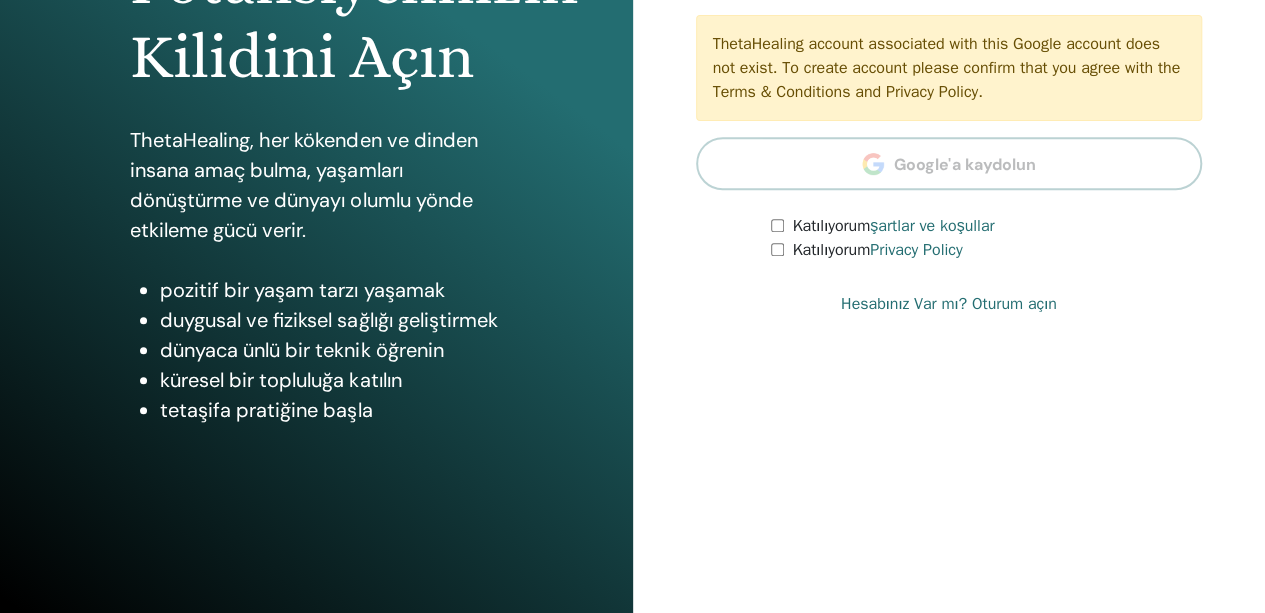 click on "Katılıyorum  Privacy Policy" at bounding box center [986, 250] 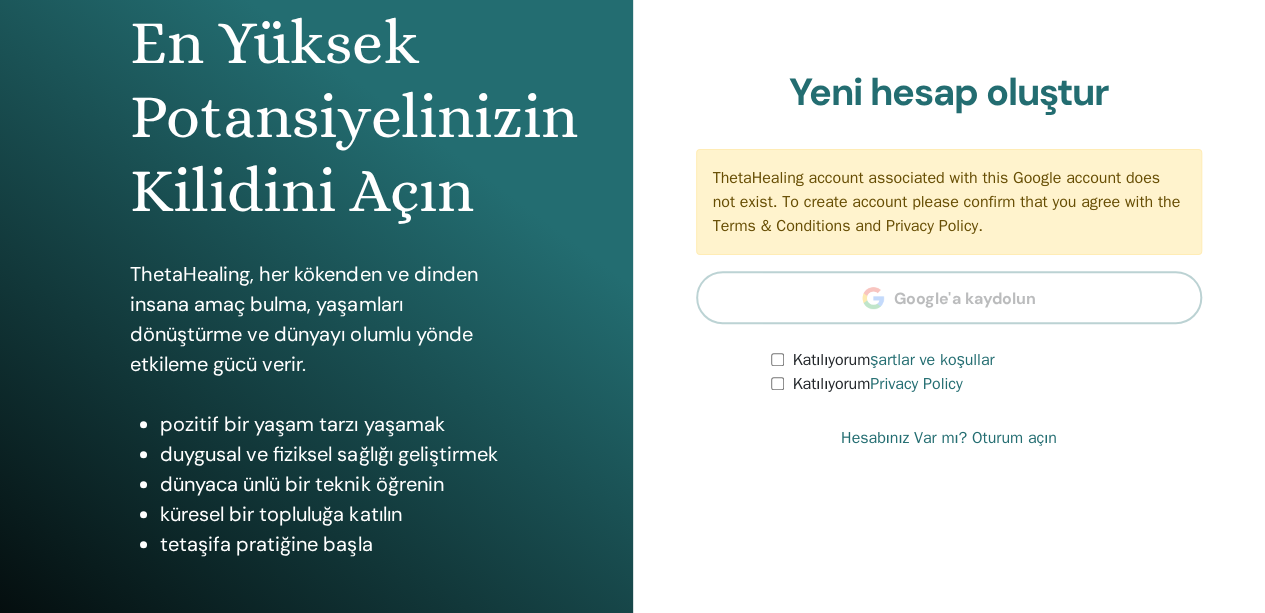 scroll, scrollTop: 210, scrollLeft: 0, axis: vertical 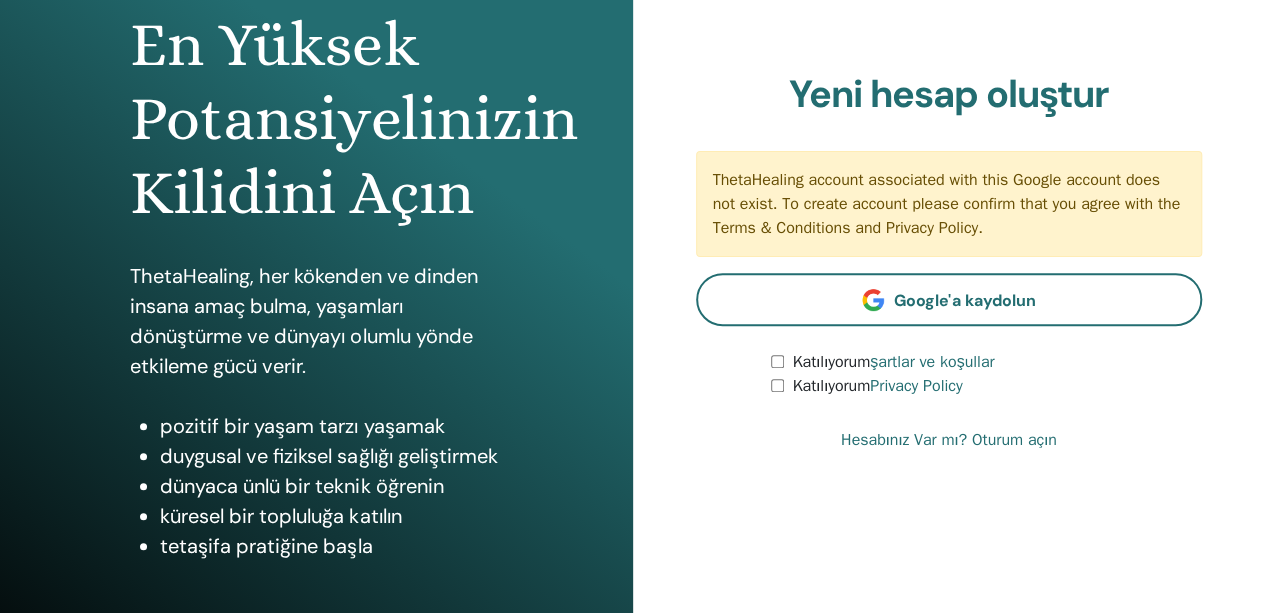 click on "Hesabınız Var mı? Oturum açın" at bounding box center (949, 440) 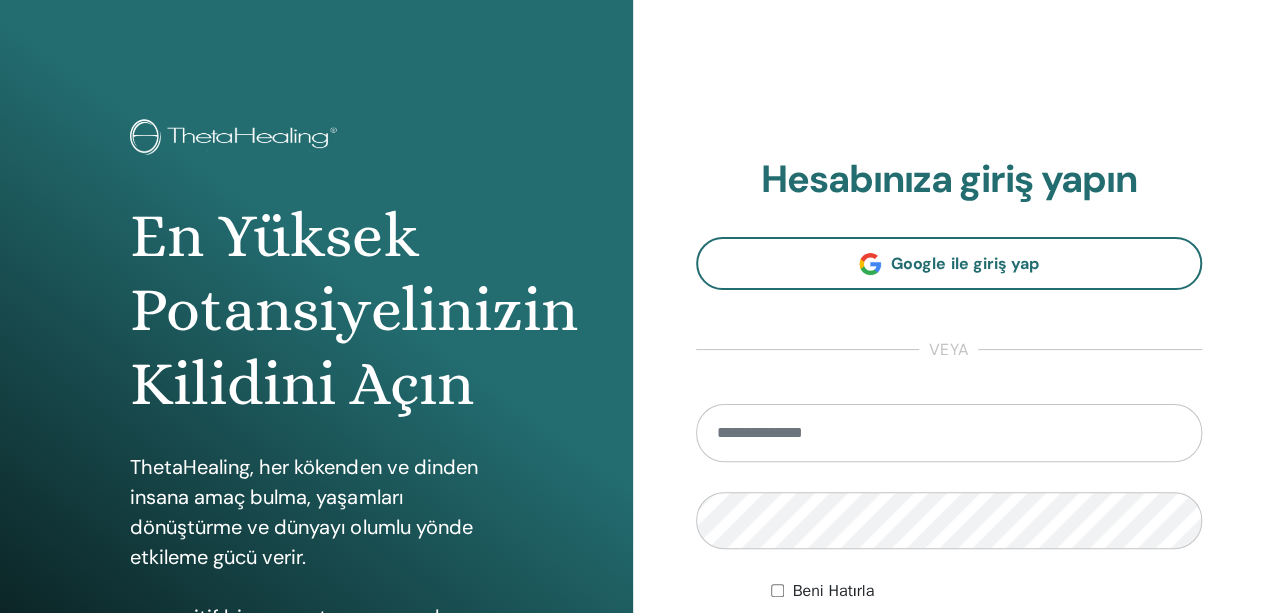 scroll, scrollTop: 0, scrollLeft: 0, axis: both 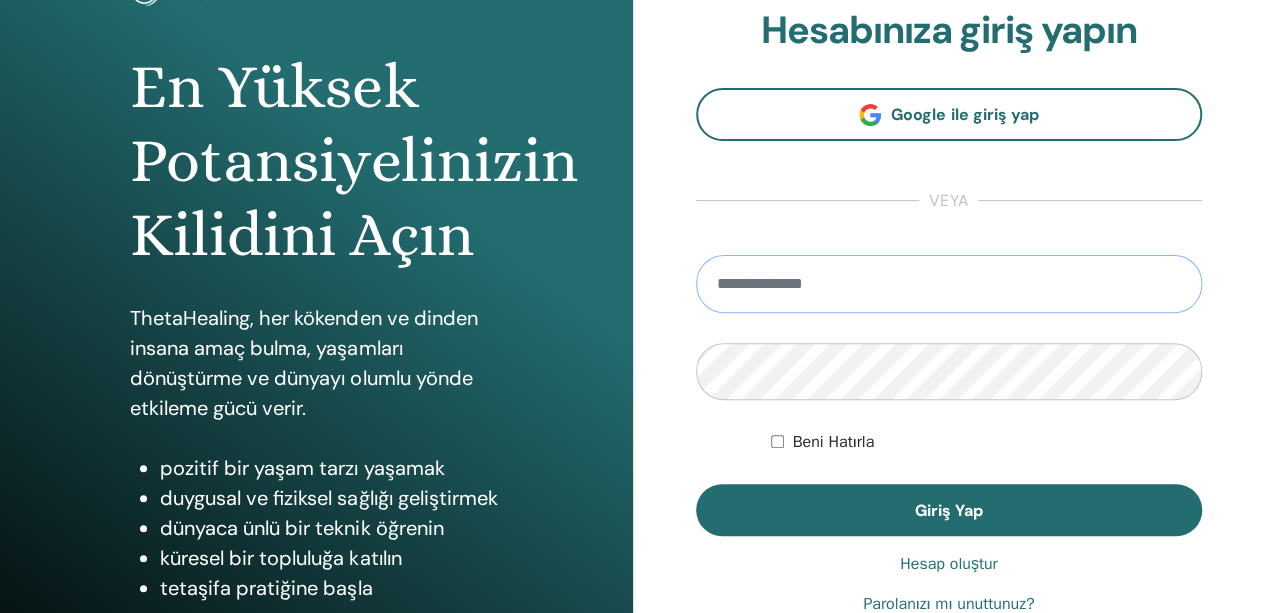 click at bounding box center (949, 284) 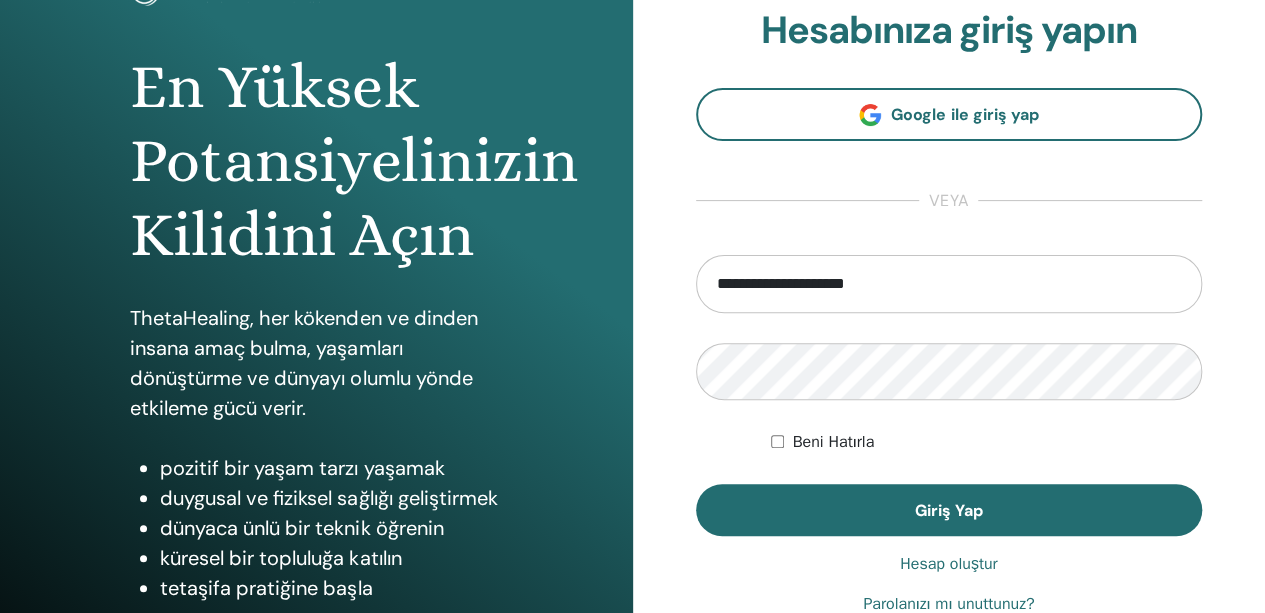 click on "Parolanızı mı unuttunuz?" at bounding box center (948, 604) 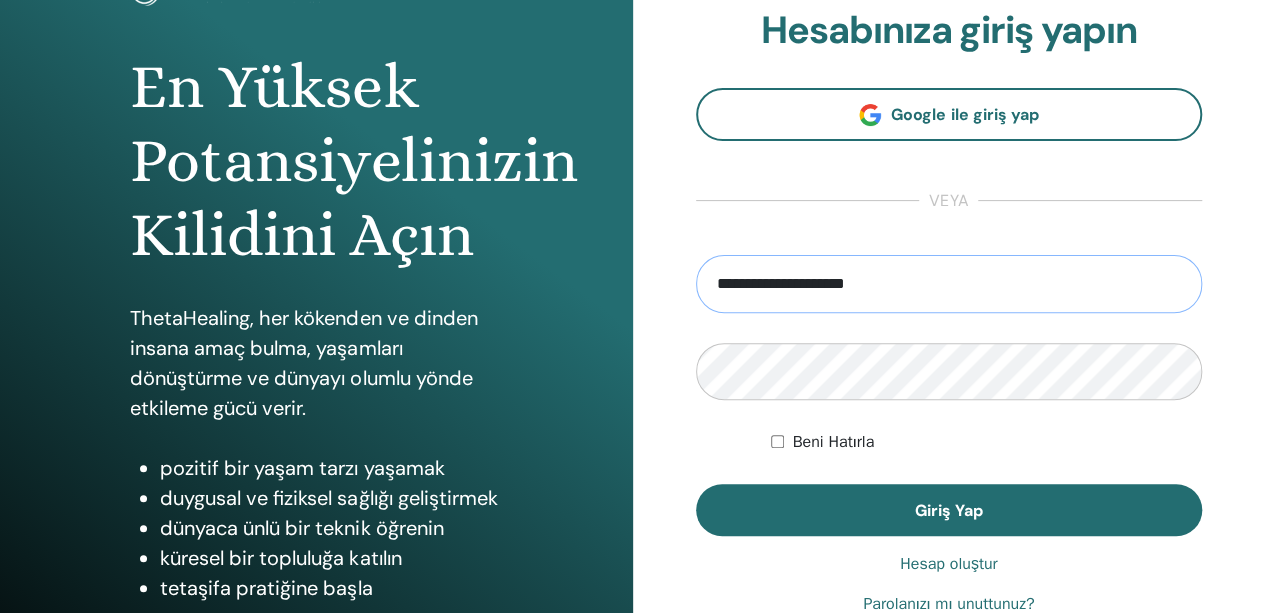 click on "**********" at bounding box center [949, 284] 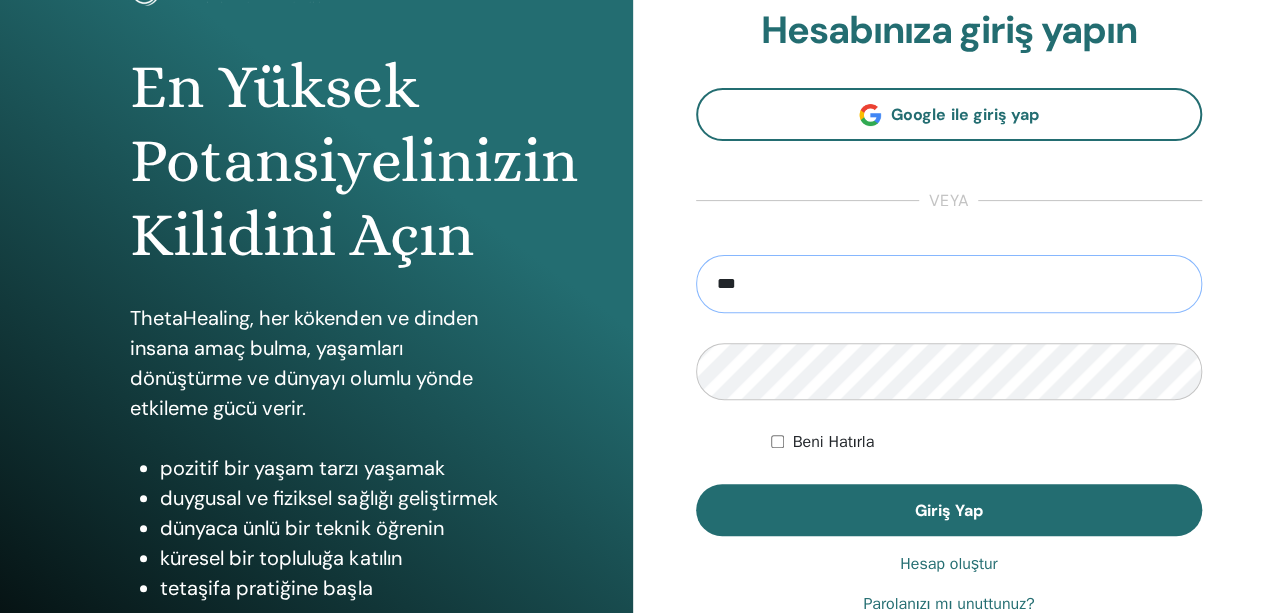 type on "**********" 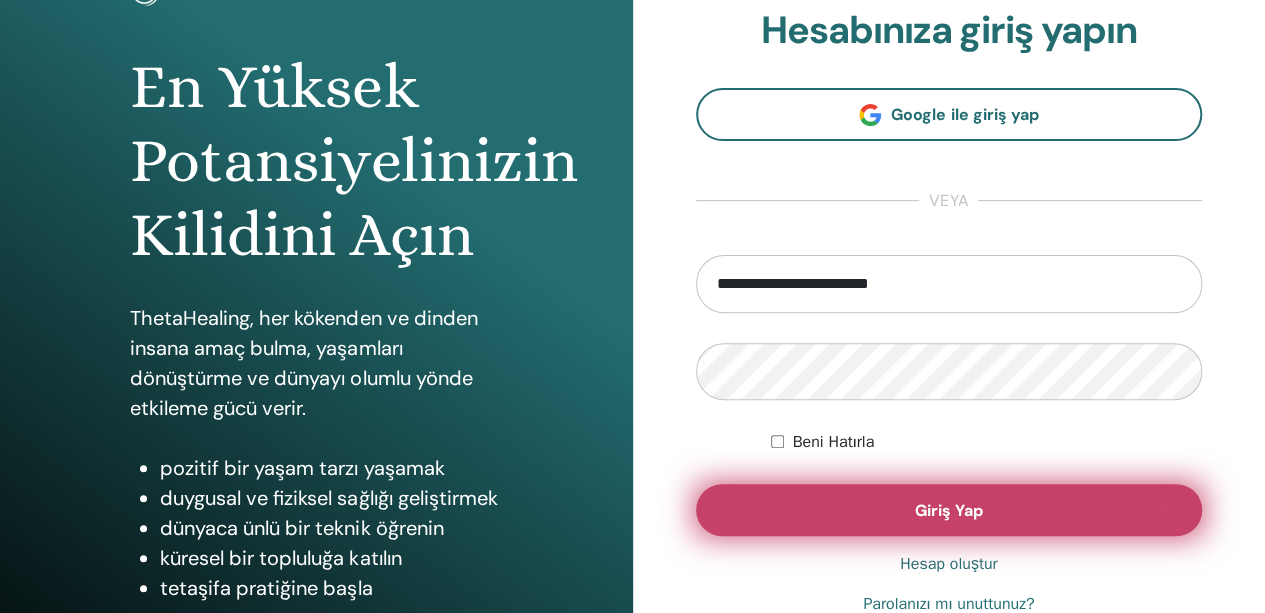 click on "Giriş Yap" at bounding box center (949, 510) 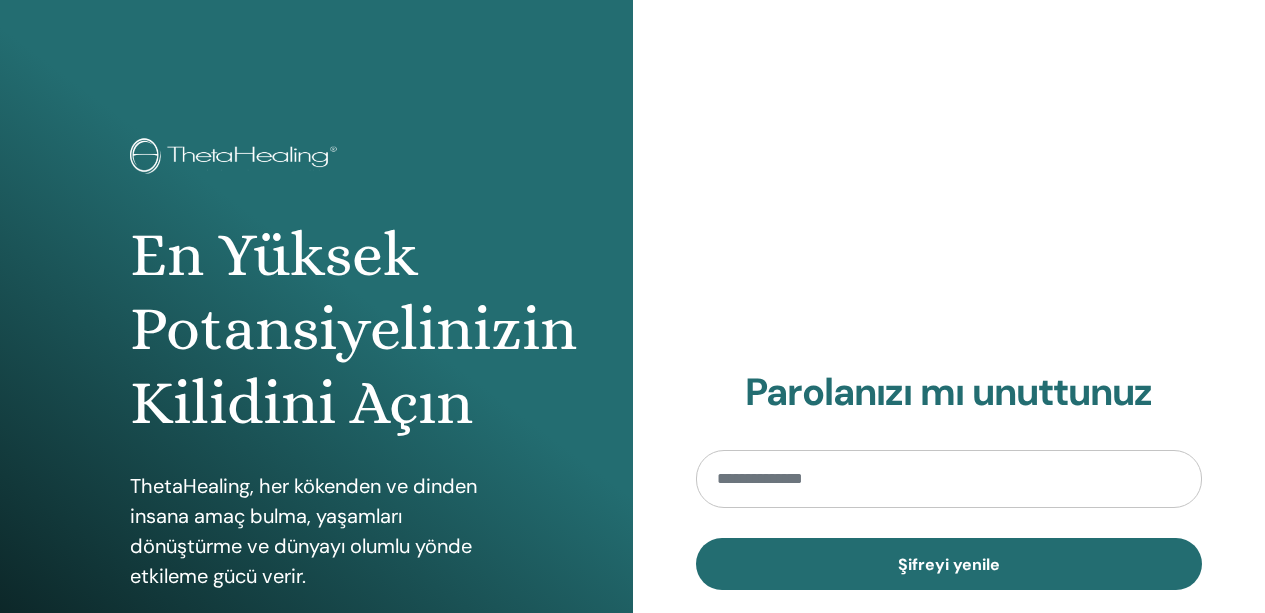 scroll, scrollTop: 0, scrollLeft: 0, axis: both 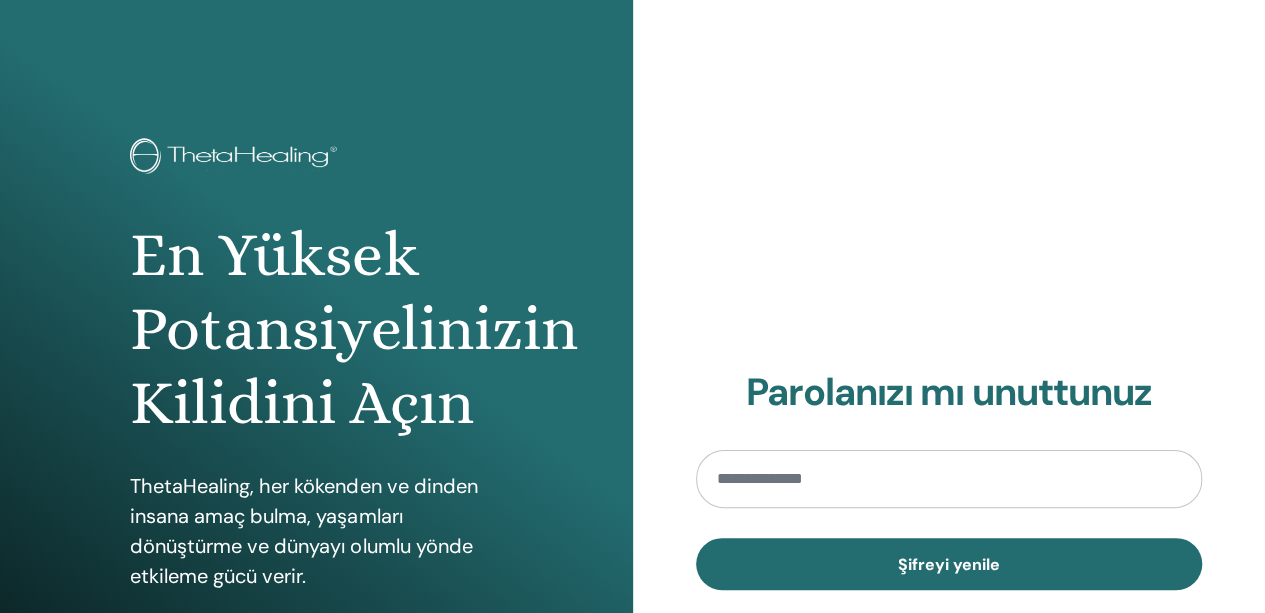 click at bounding box center [949, 479] 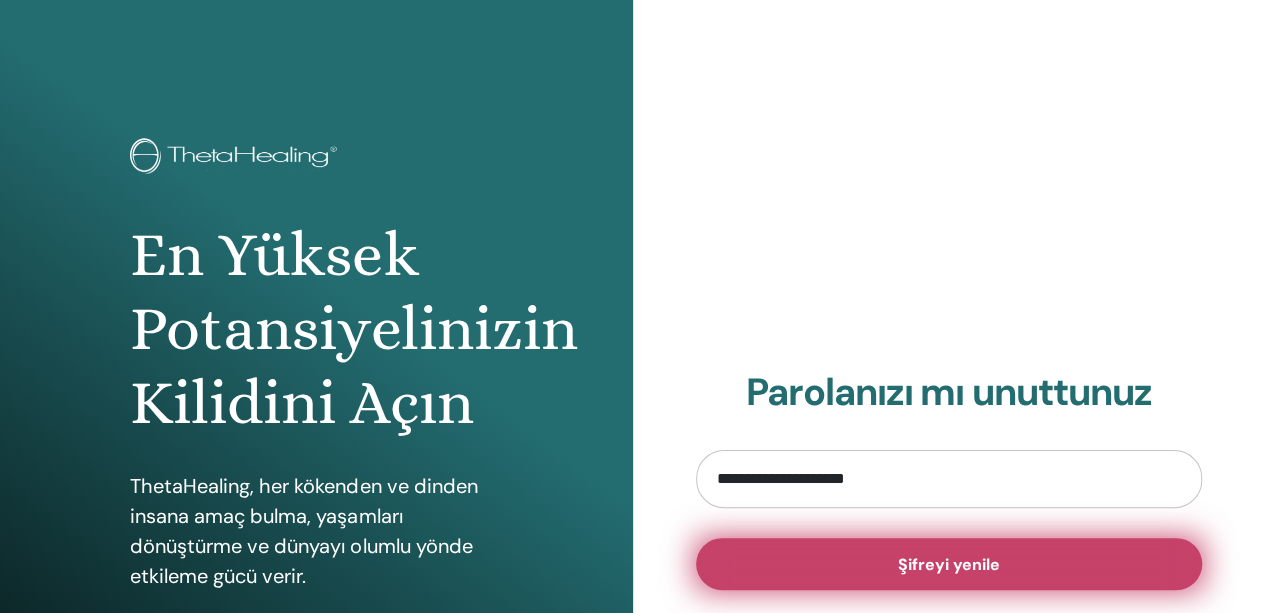 click on "Şifreyi yenile" at bounding box center [949, 564] 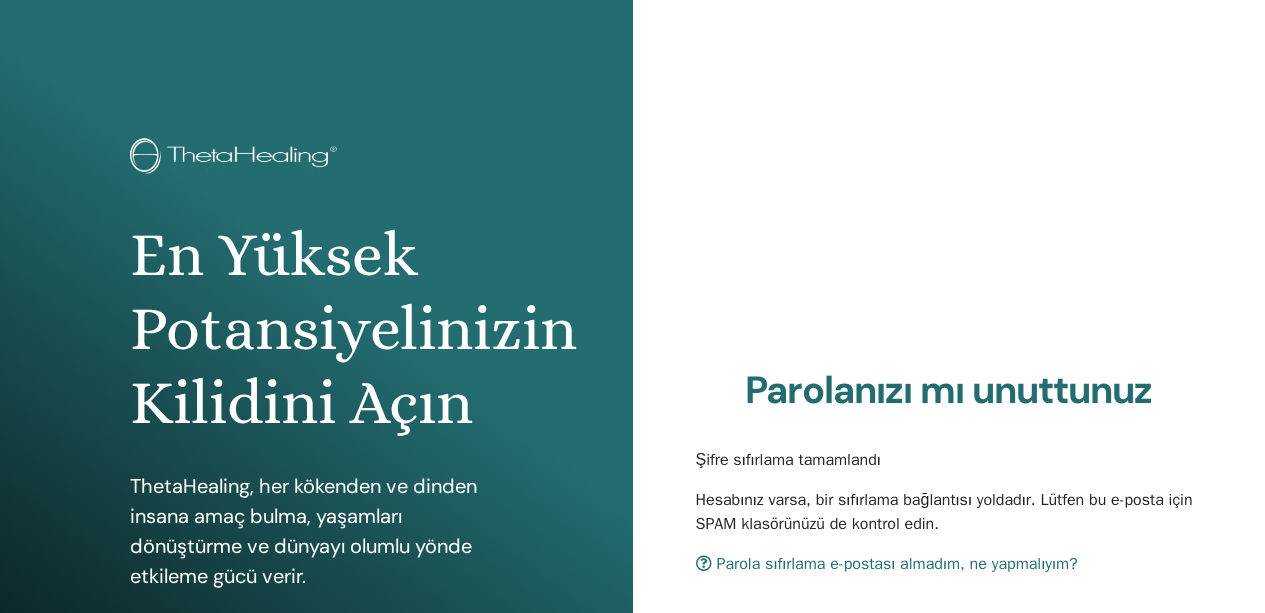scroll, scrollTop: 0, scrollLeft: 0, axis: both 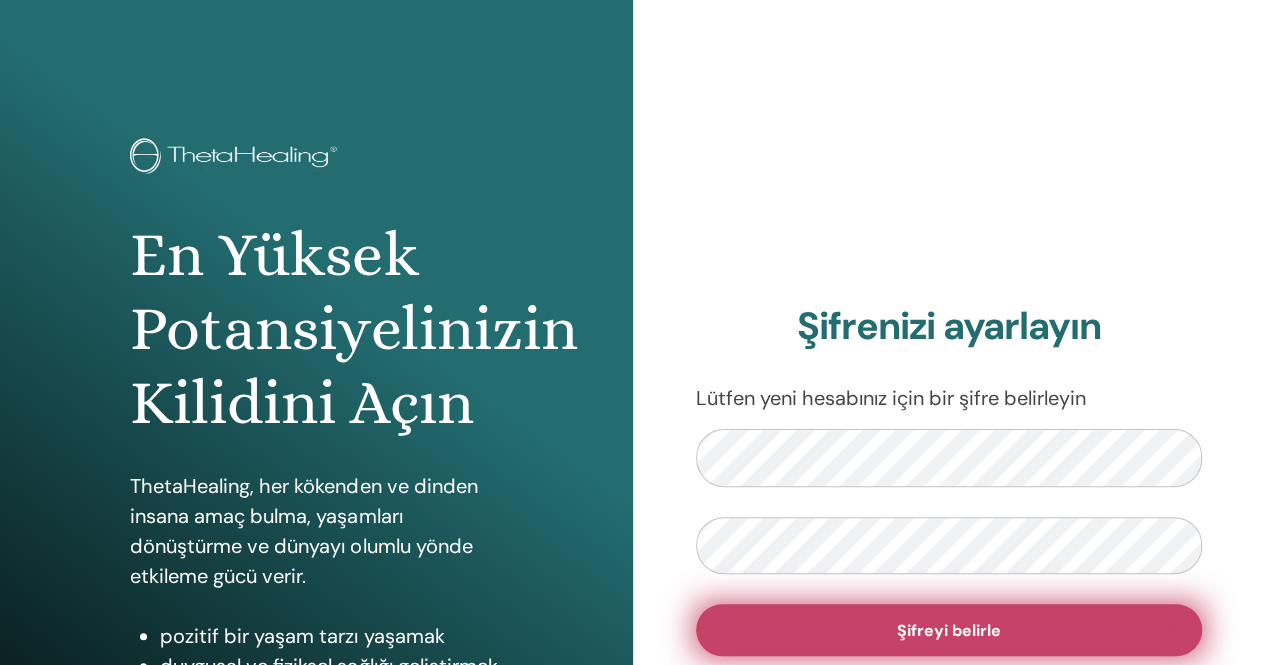 click on "Şifreyi belirle" at bounding box center (949, 630) 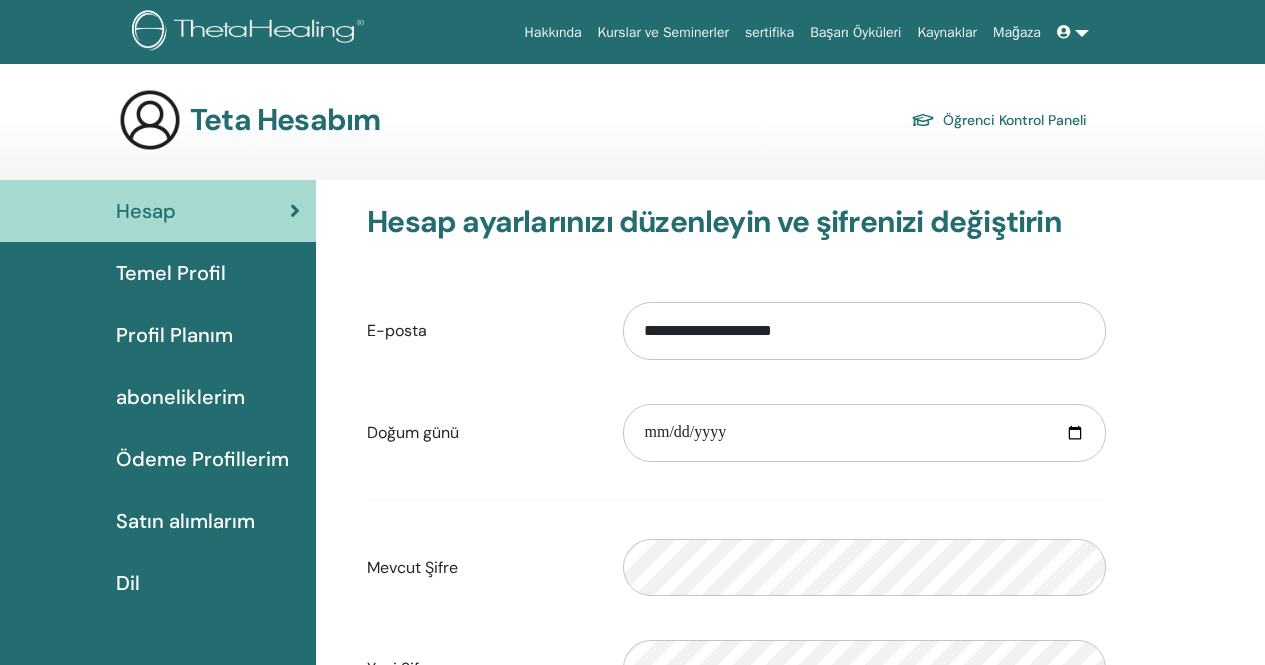 scroll, scrollTop: 0, scrollLeft: 0, axis: both 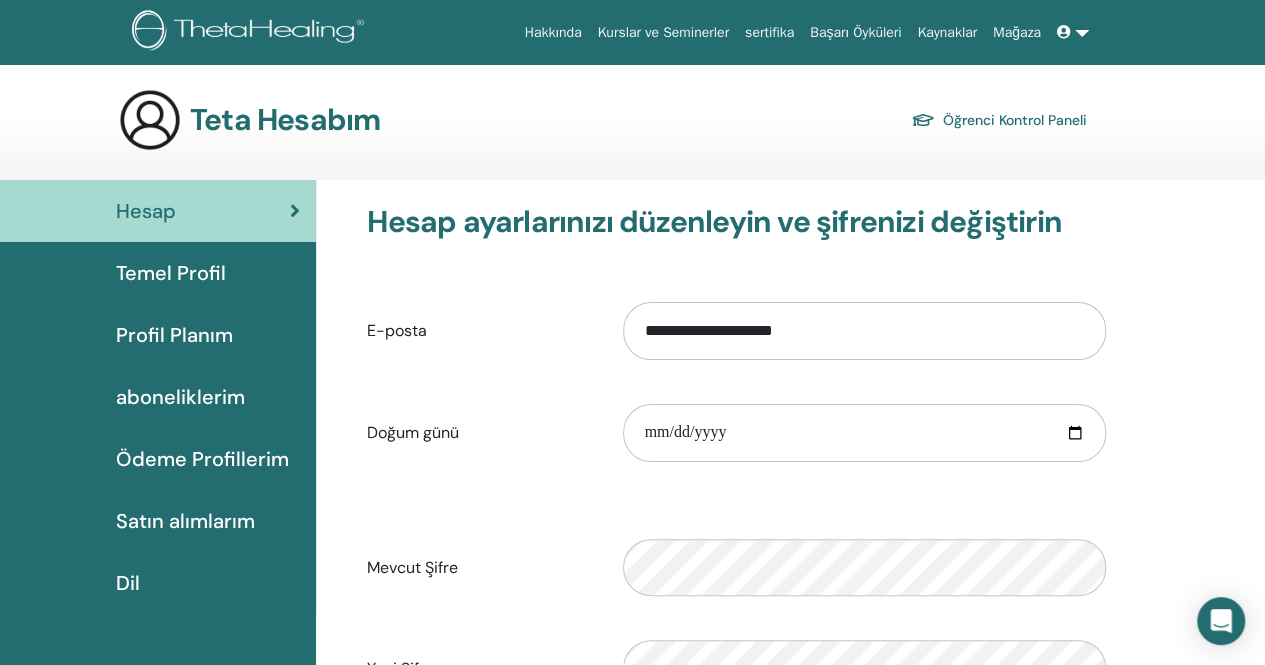 drag, startPoint x: 1274, startPoint y: 81, endPoint x: 1274, endPoint y: 51, distance: 30 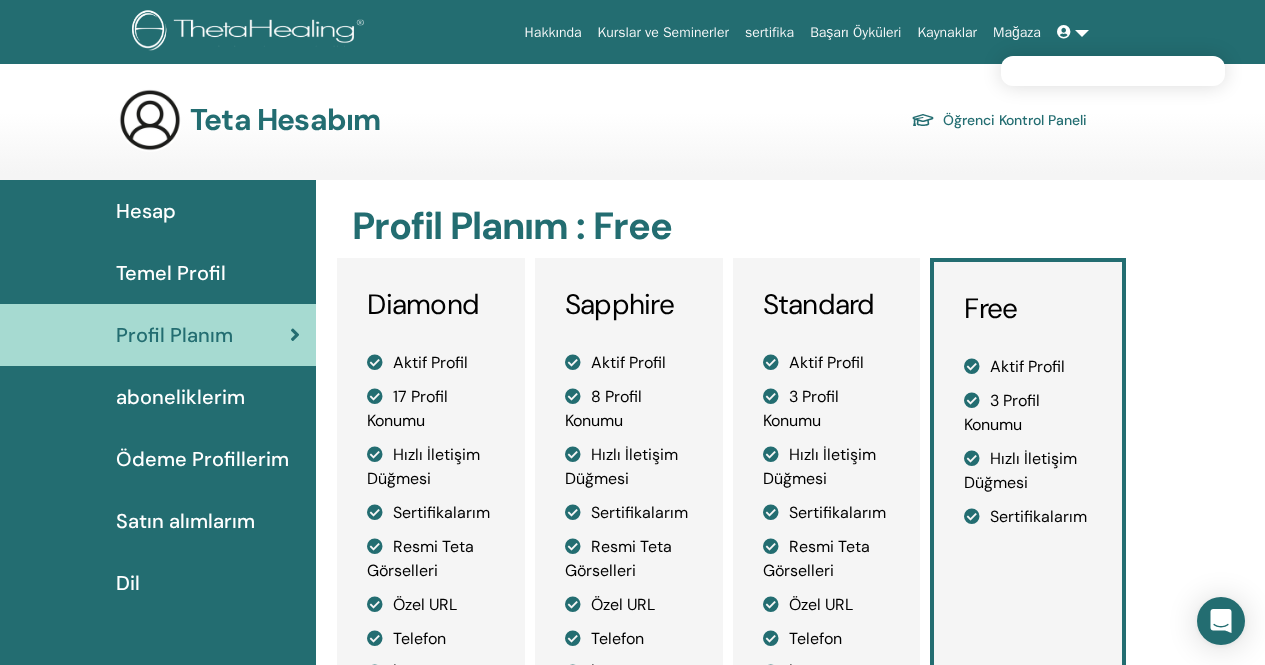 scroll, scrollTop: 0, scrollLeft: 0, axis: both 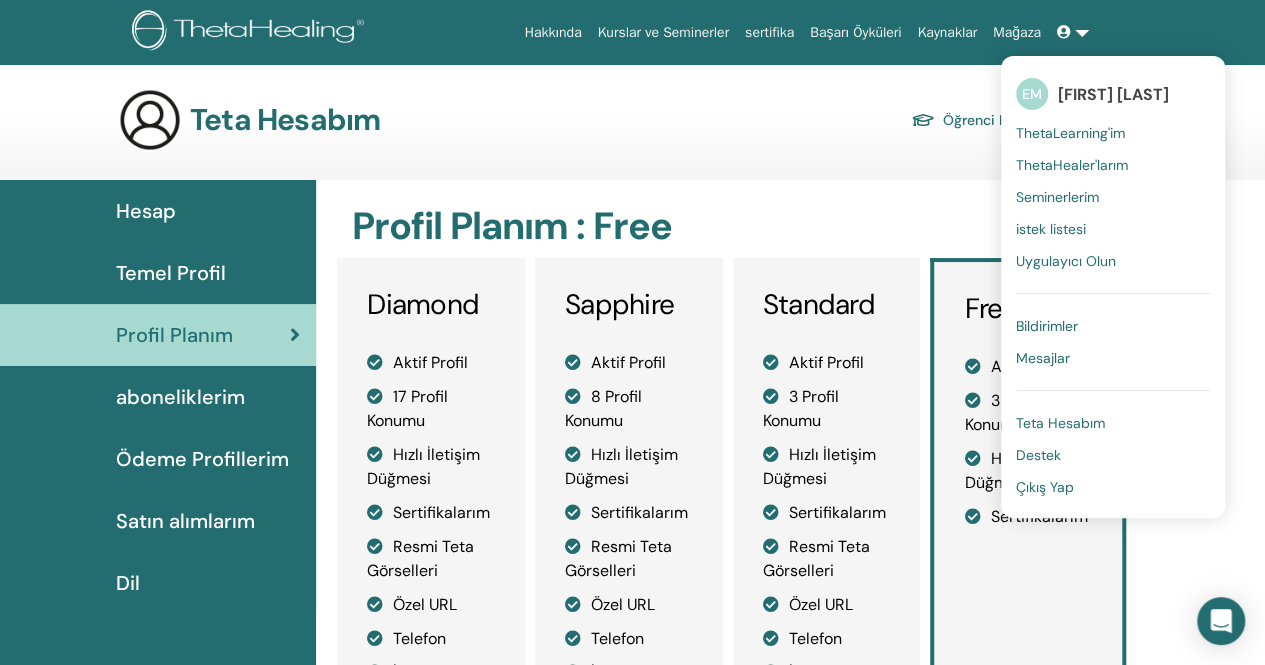 click on "Profil Planım : Free" at bounding box center (736, 227) 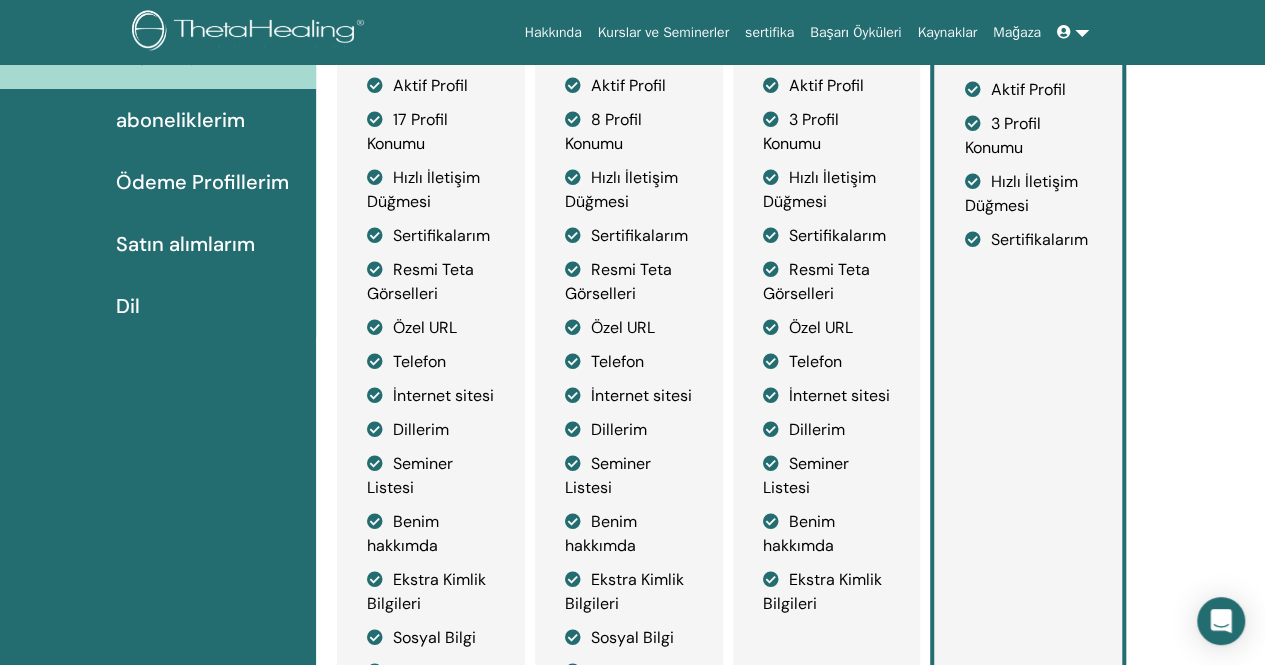 scroll, scrollTop: 0, scrollLeft: 0, axis: both 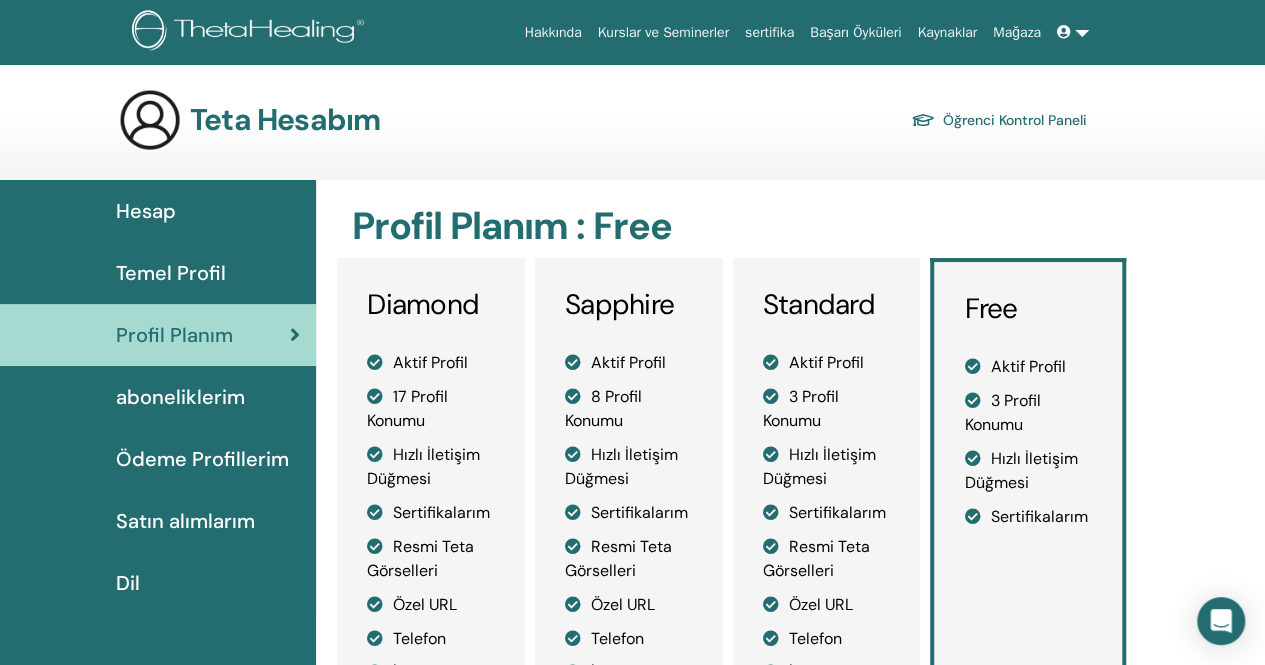 click on "Hakkında" at bounding box center (553, 32) 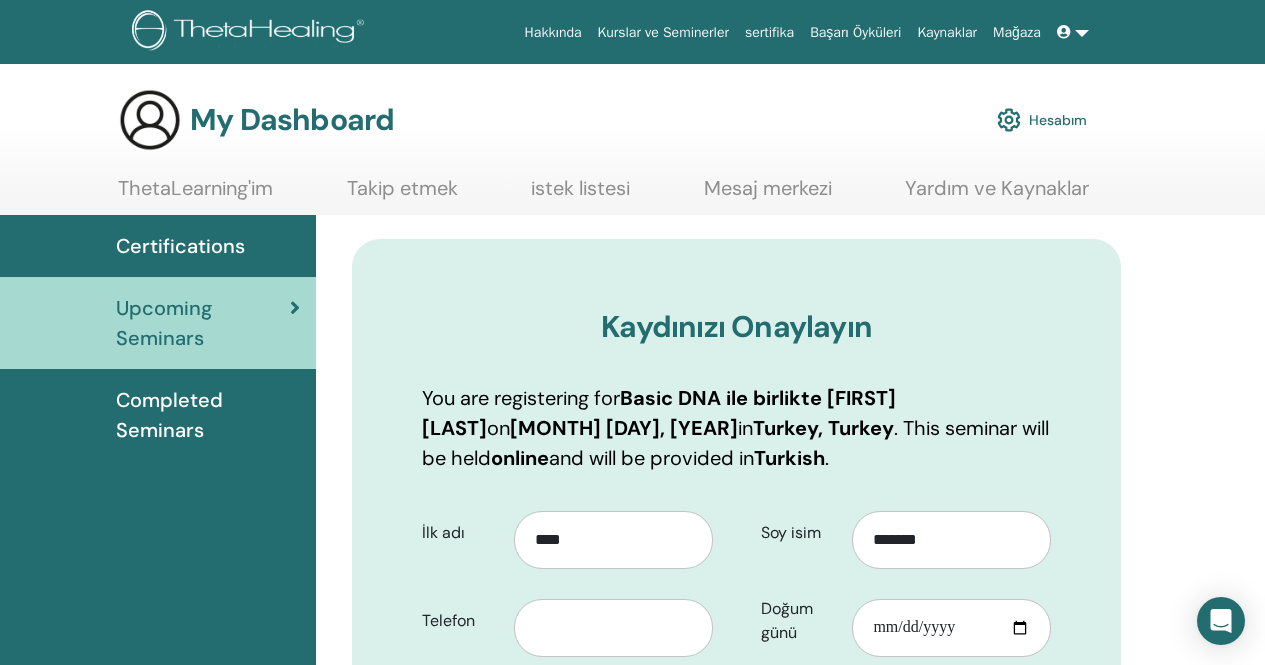 scroll, scrollTop: 0, scrollLeft: 0, axis: both 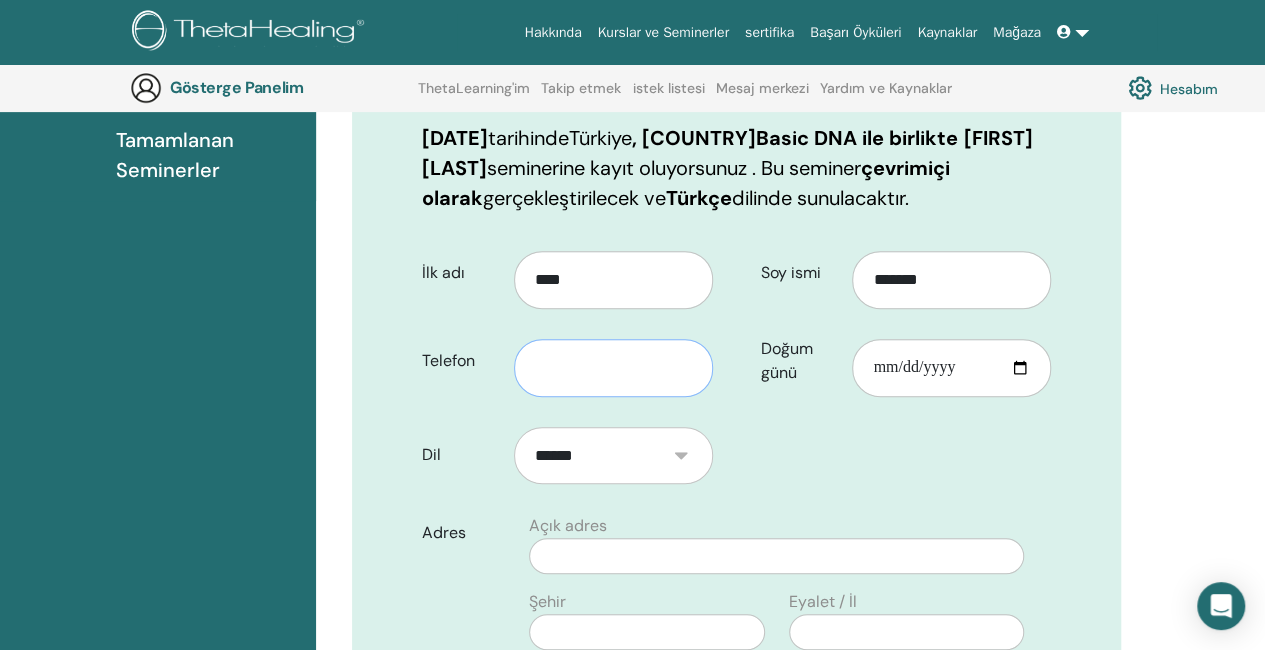 click at bounding box center (613, 368) 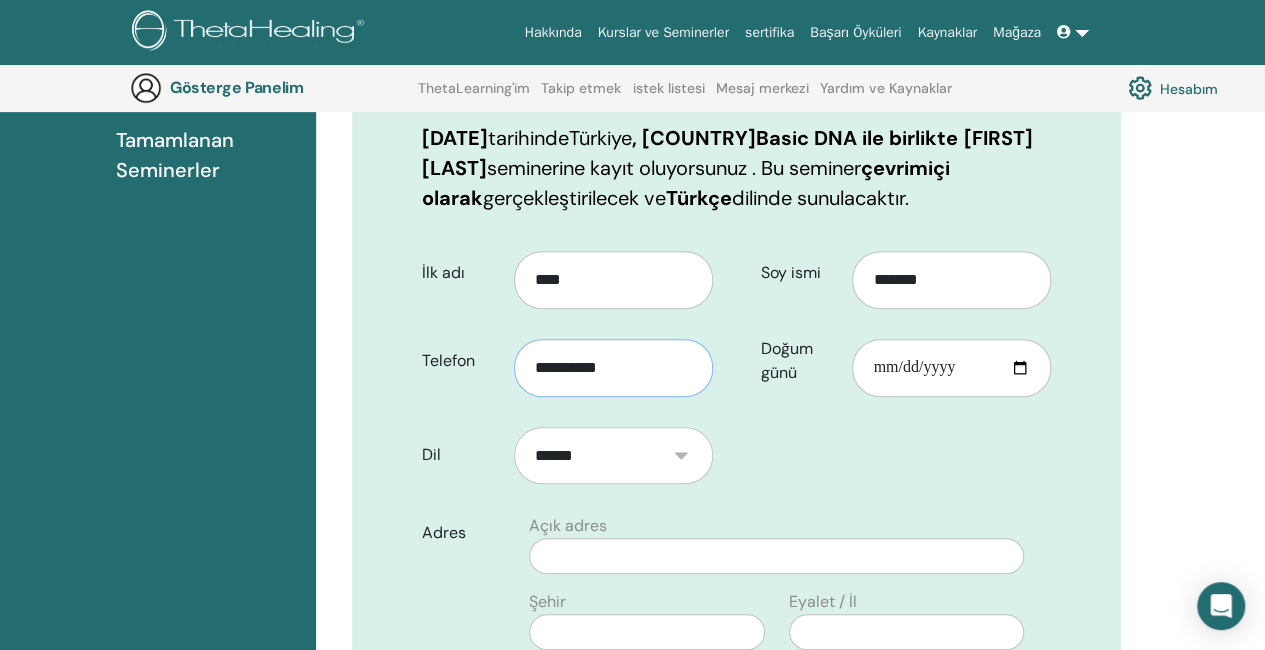 type on "**********" 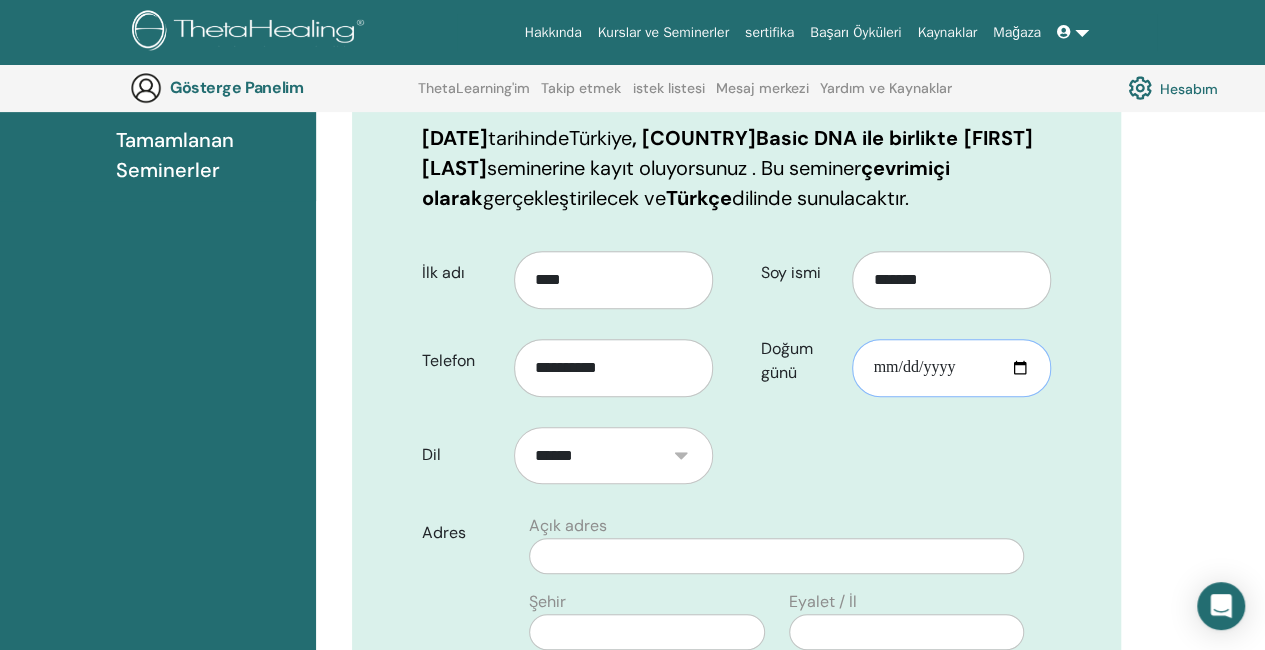 click on "Doğum günü" at bounding box center (951, 368) 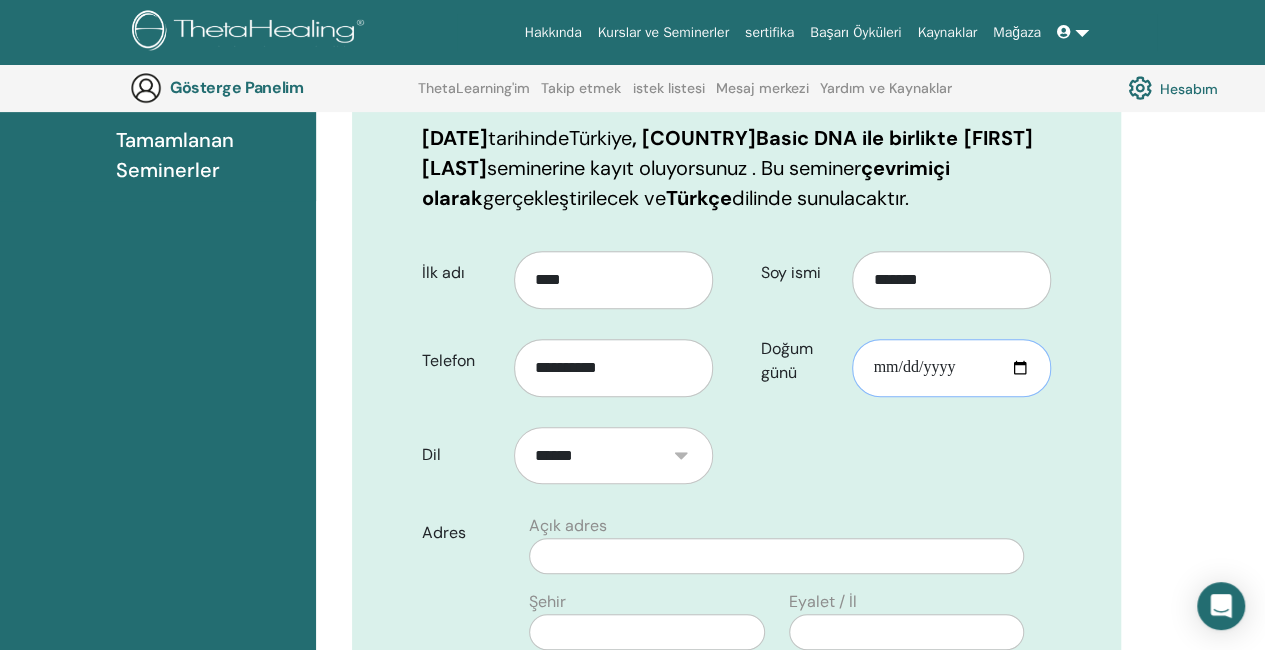 type on "**********" 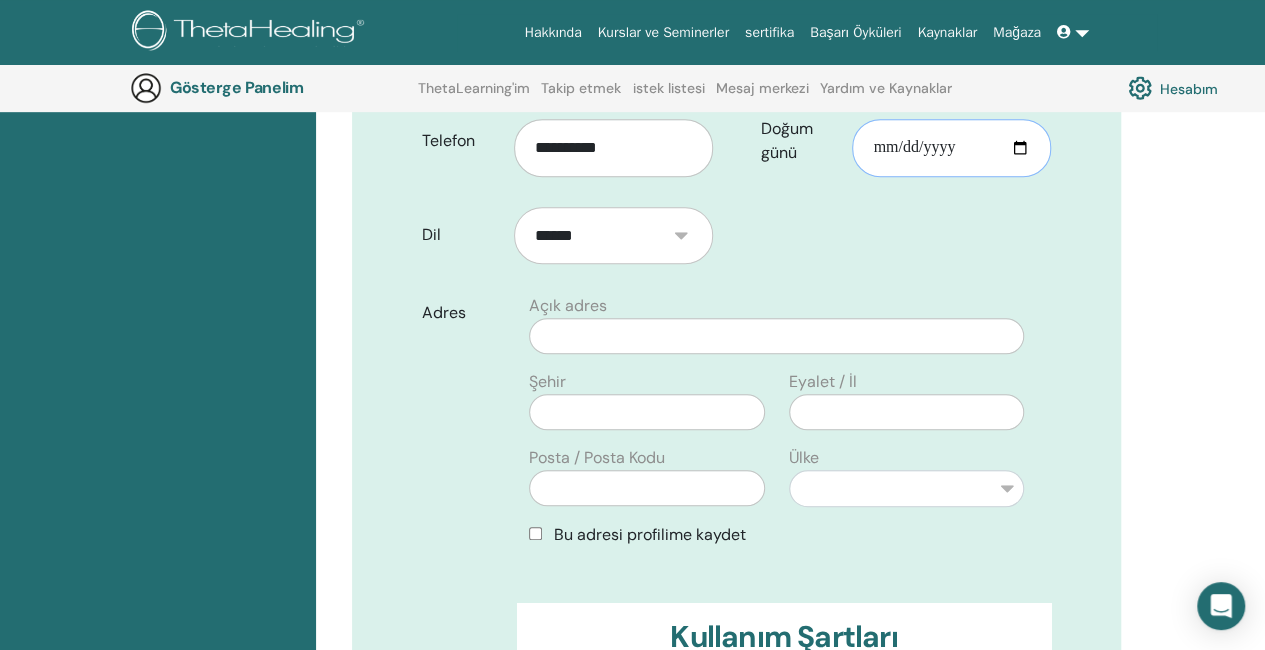 scroll, scrollTop: 433, scrollLeft: 0, axis: vertical 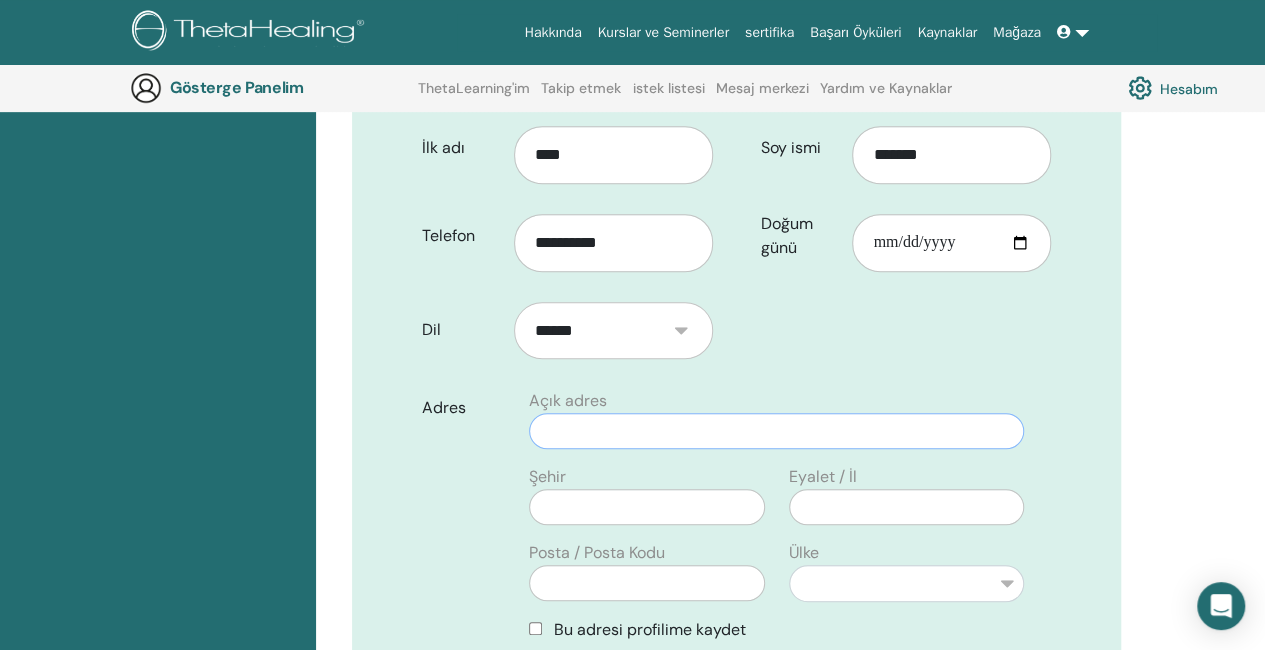 click at bounding box center (776, 431) 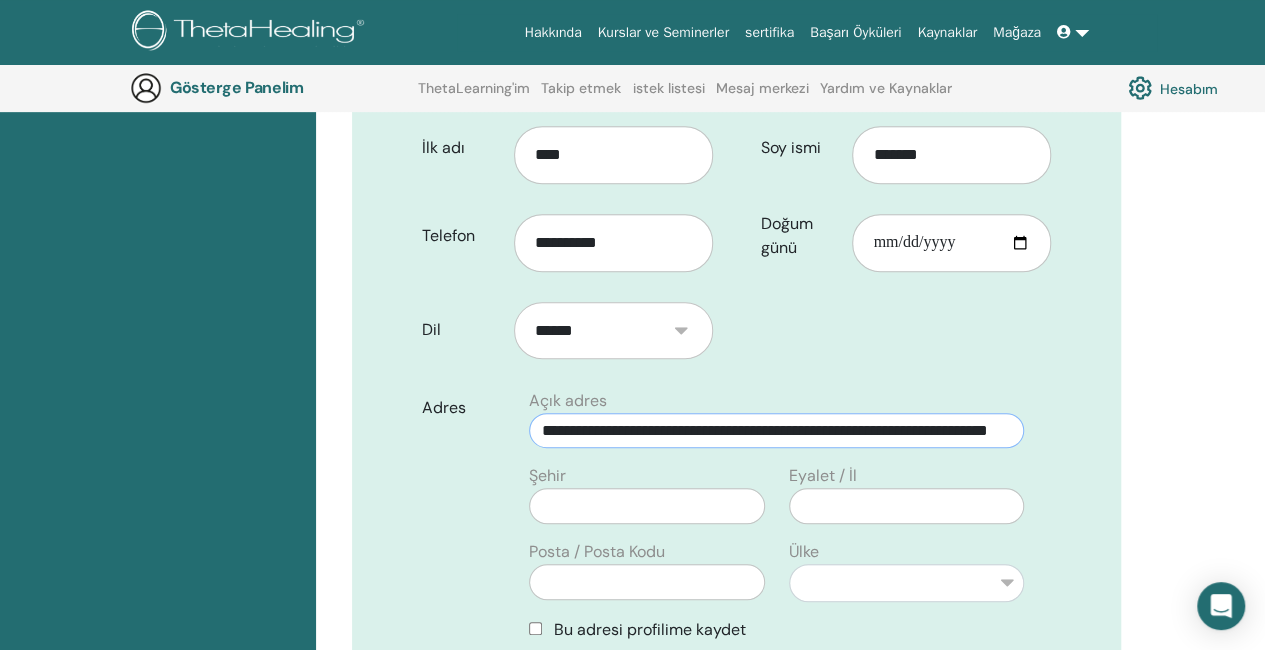 scroll, scrollTop: 0, scrollLeft: 87, axis: horizontal 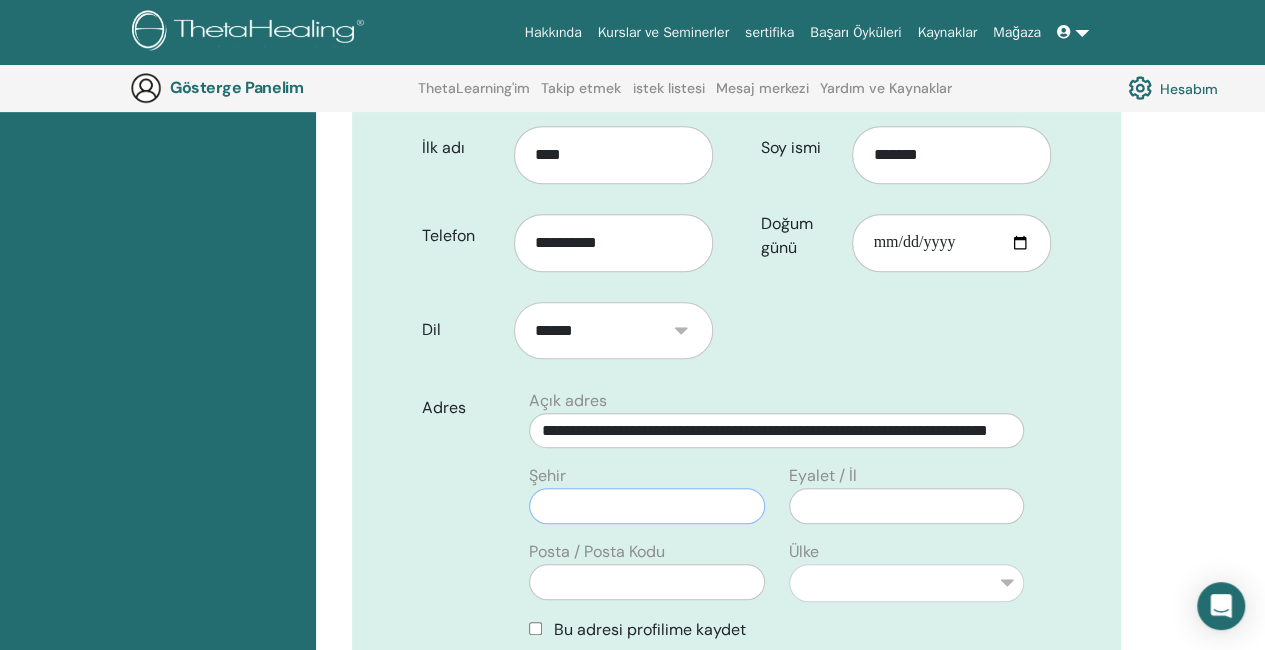 click at bounding box center (646, 506) 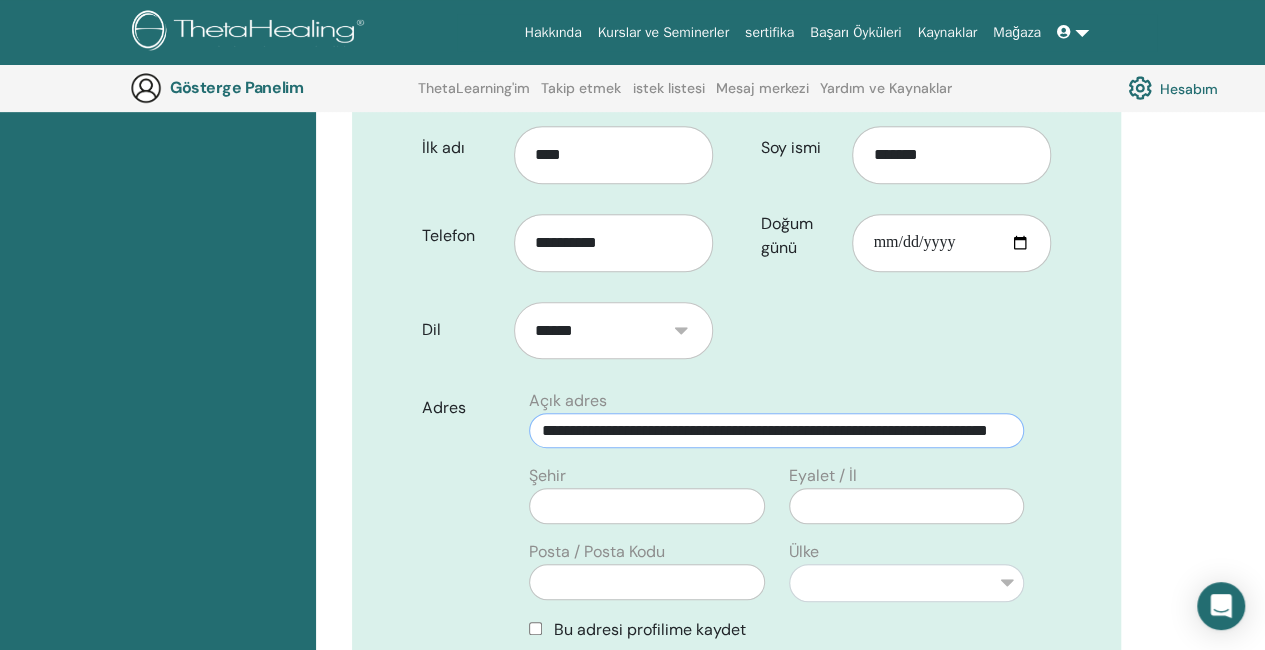 click on "**********" at bounding box center (776, 430) 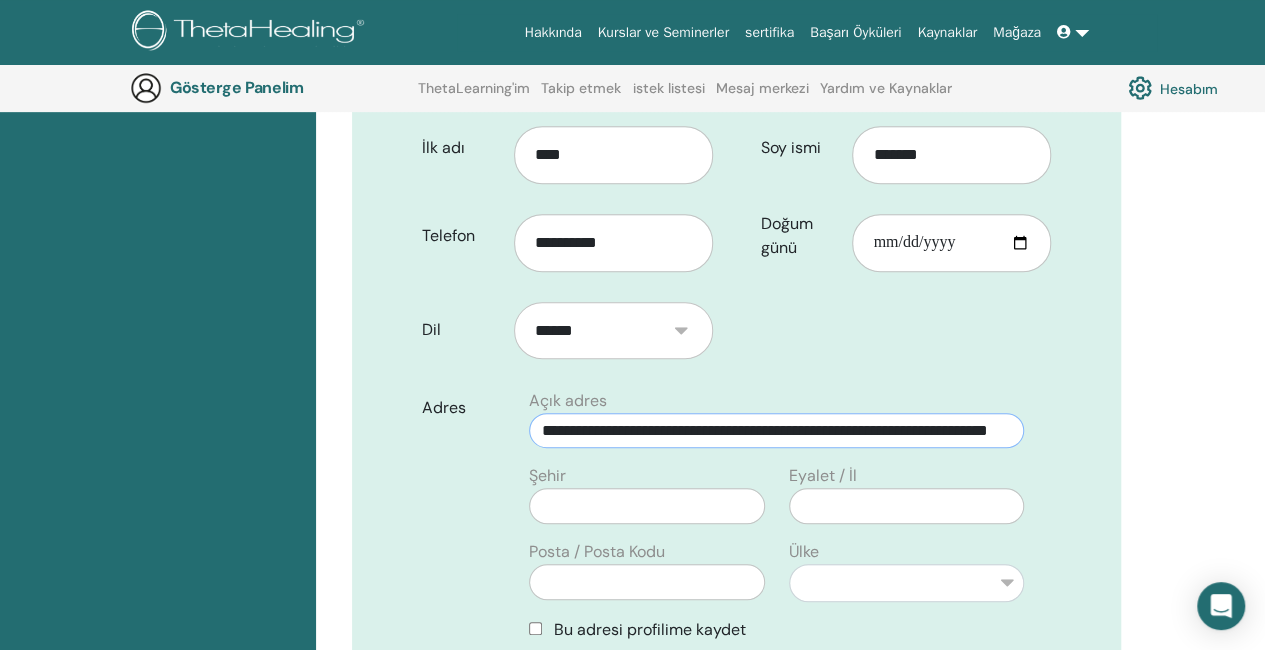 scroll, scrollTop: 0, scrollLeft: 87, axis: horizontal 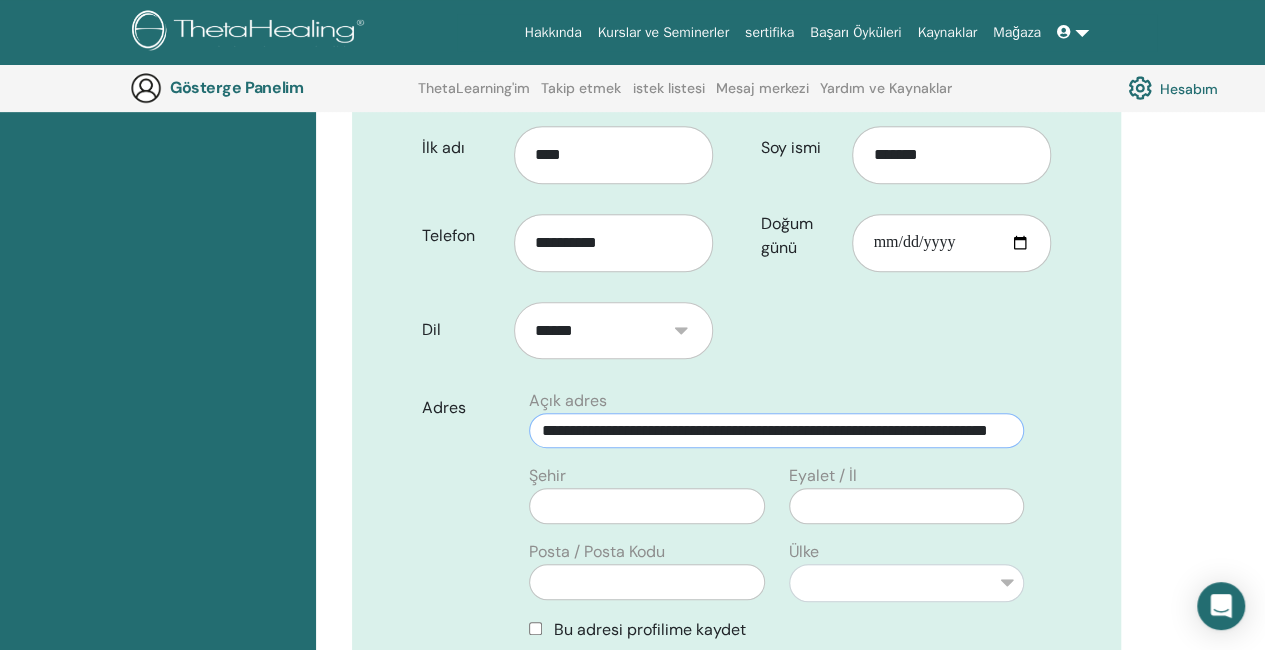 click on "**********" at bounding box center (776, 430) 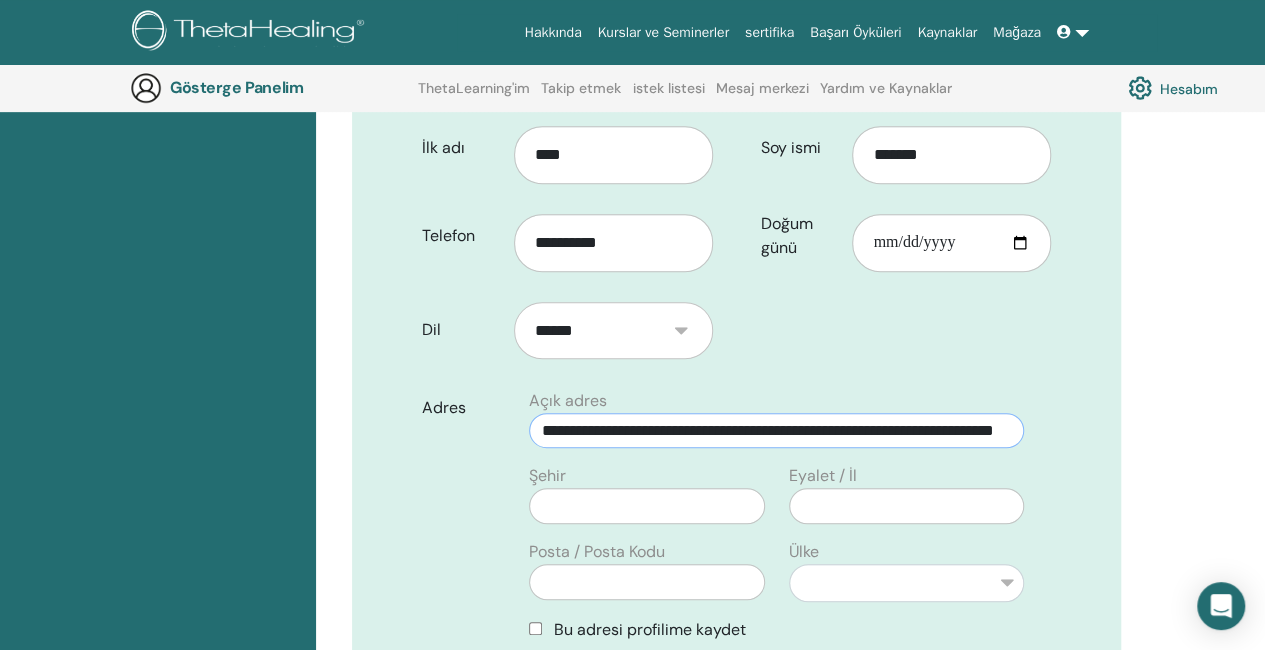 click on "**********" at bounding box center [776, 430] 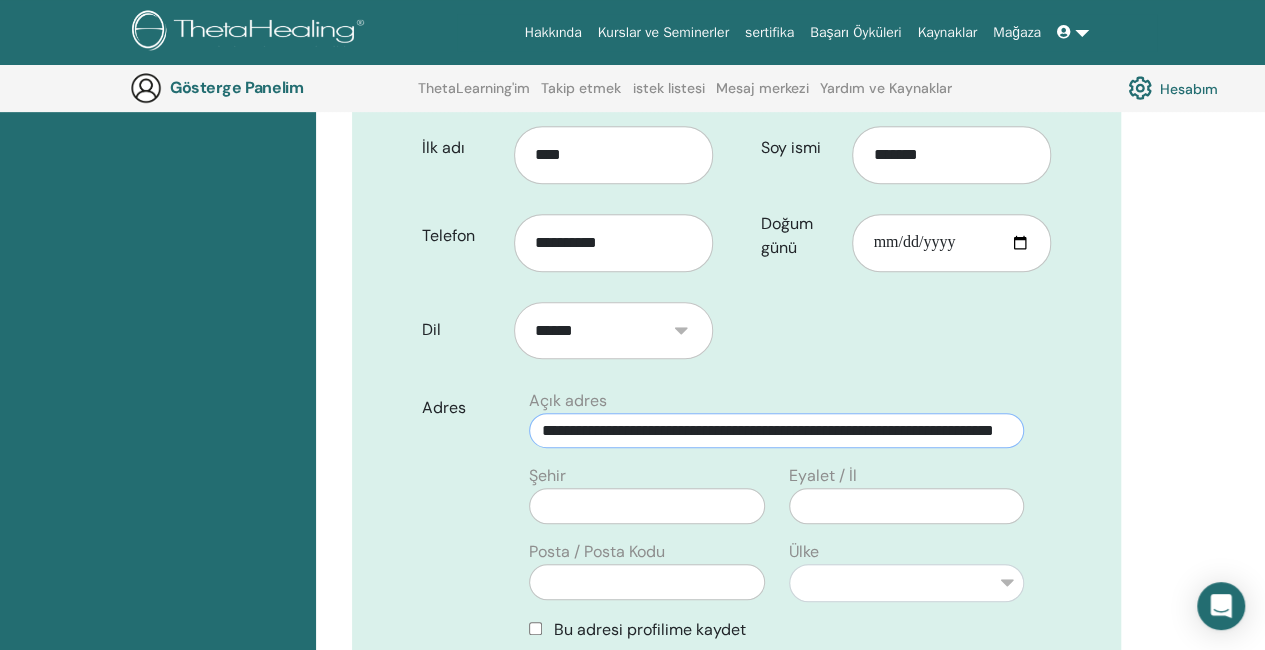 scroll, scrollTop: 0, scrollLeft: 92, axis: horizontal 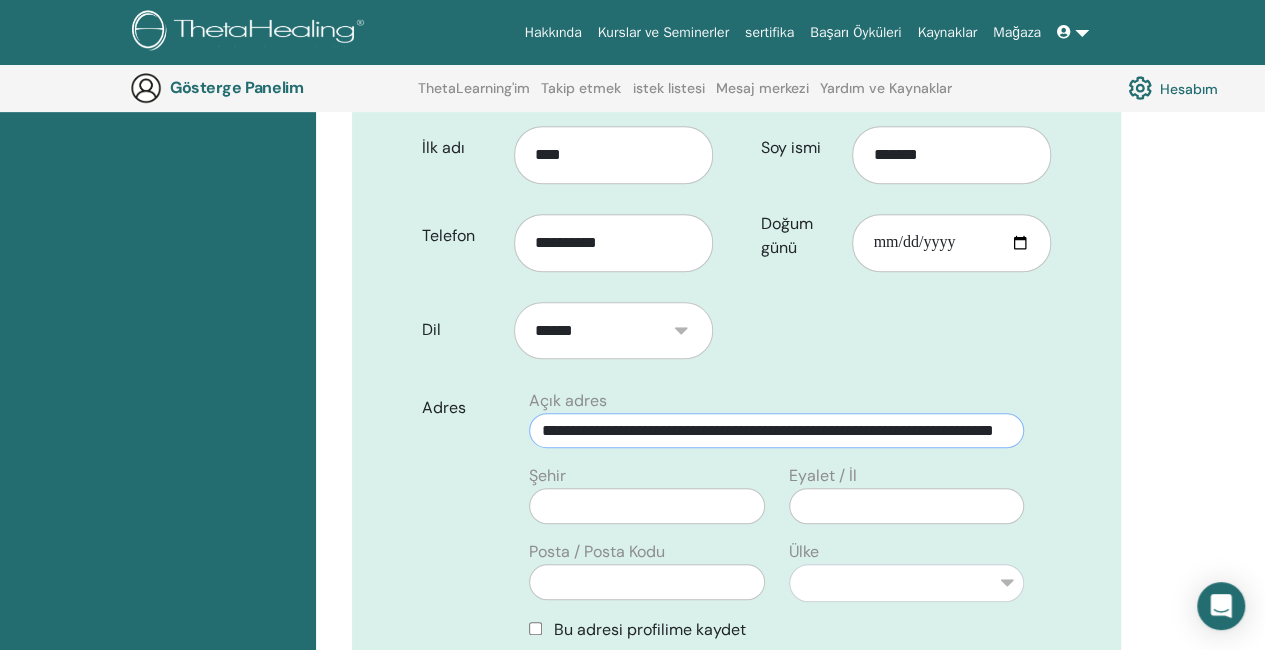 drag, startPoint x: 1012, startPoint y: 429, endPoint x: 1041, endPoint y: 433, distance: 29.274563 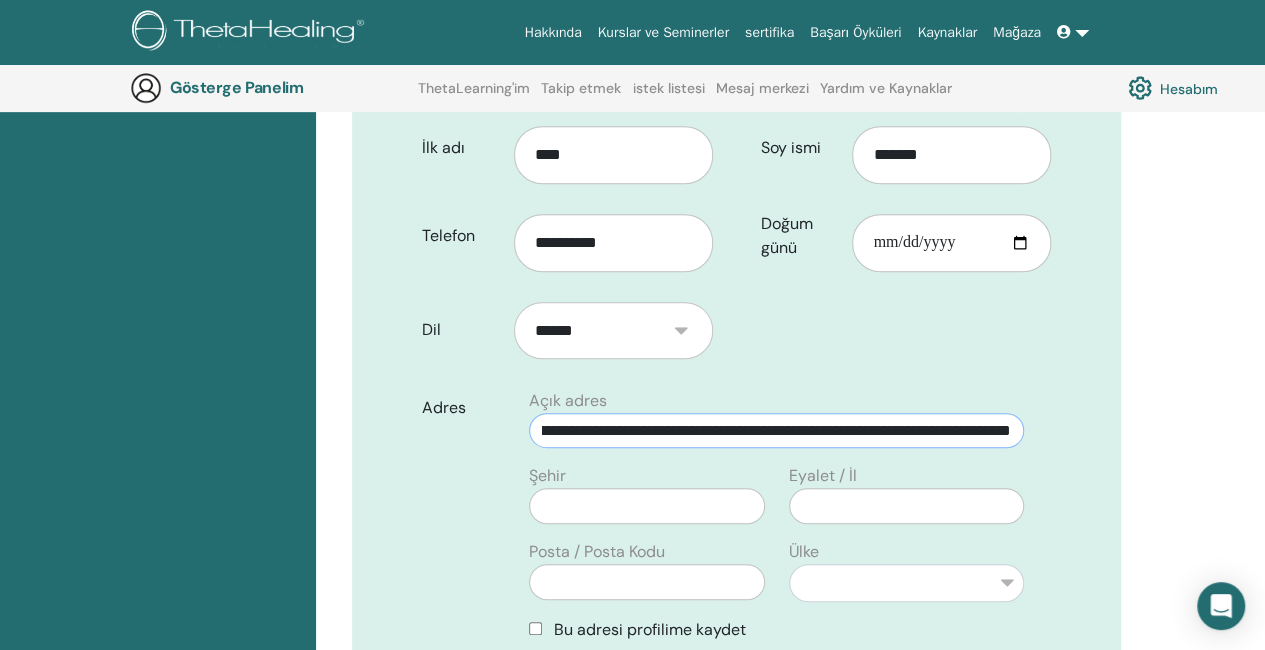 scroll, scrollTop: 0, scrollLeft: 220, axis: horizontal 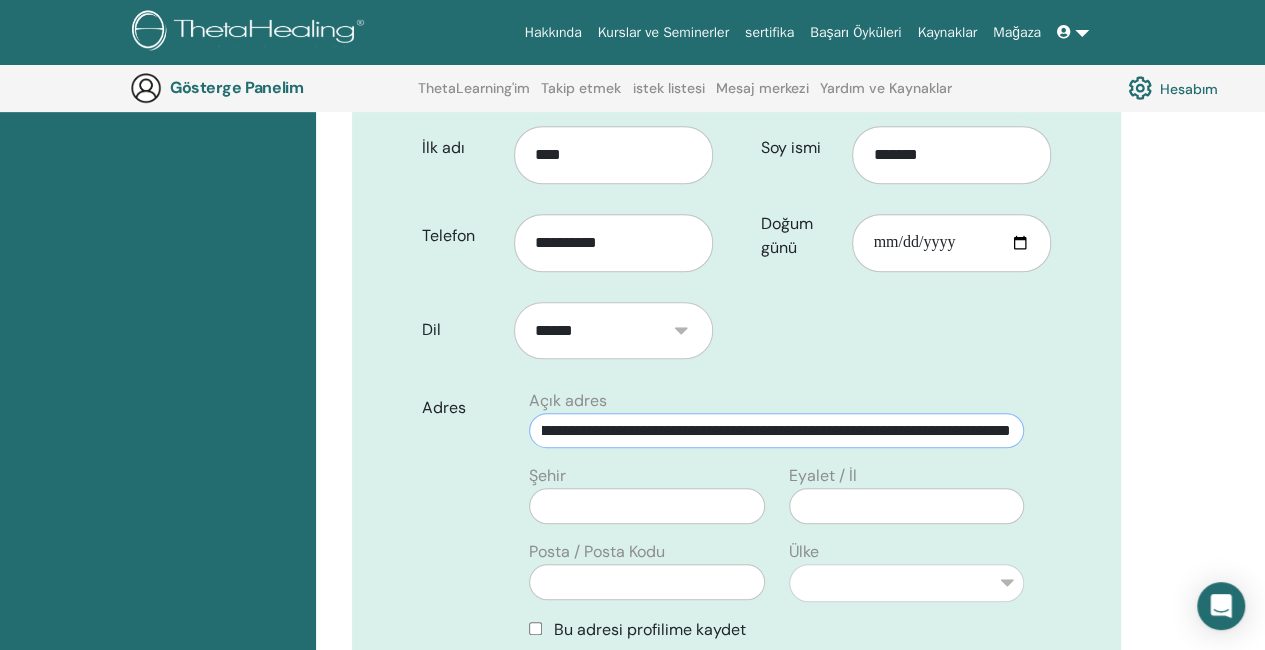type on "**********" 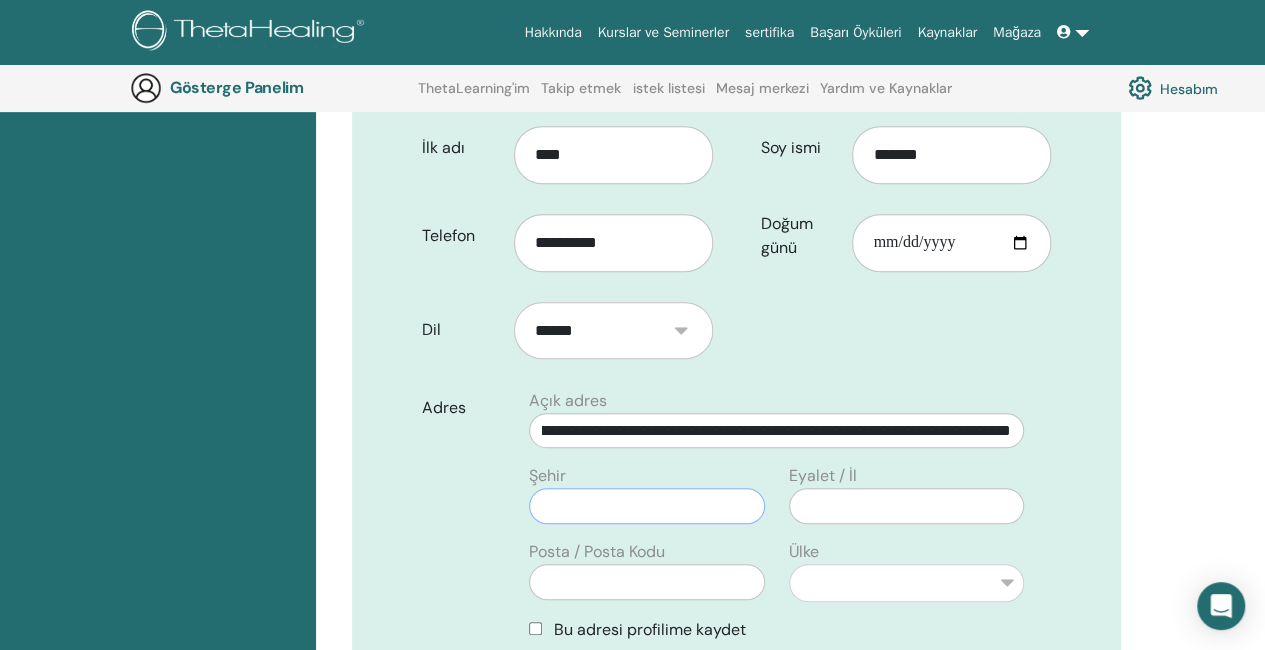 scroll, scrollTop: 0, scrollLeft: 0, axis: both 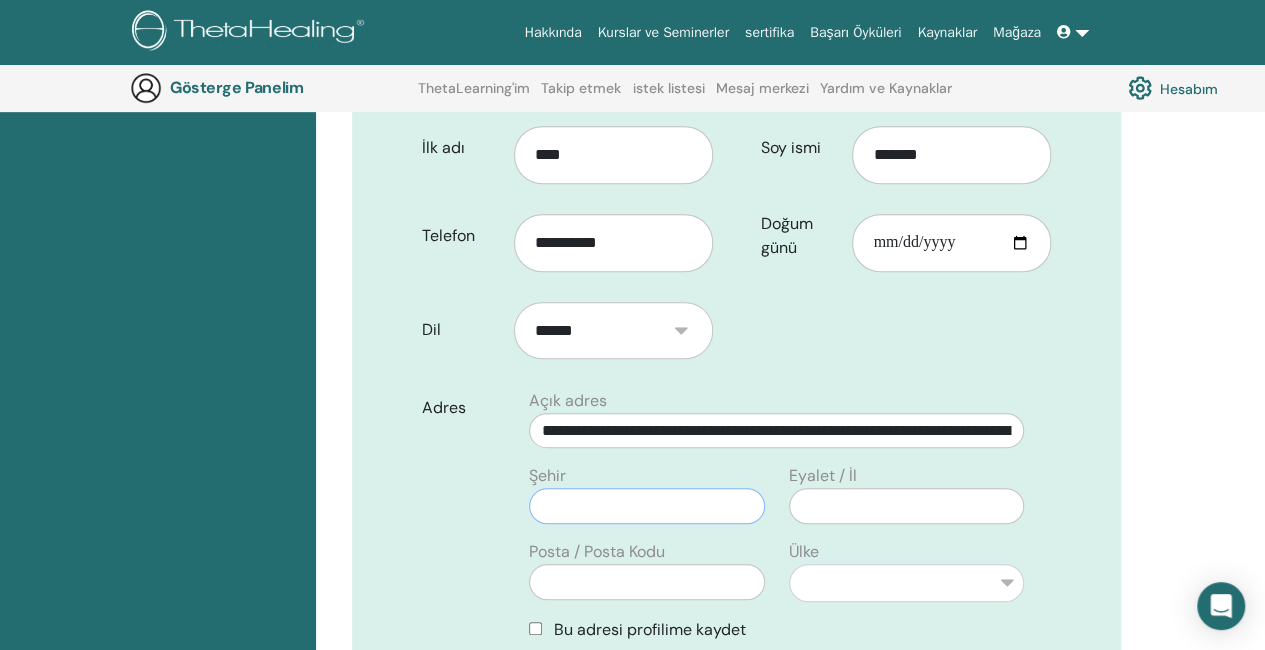 click at bounding box center (646, 506) 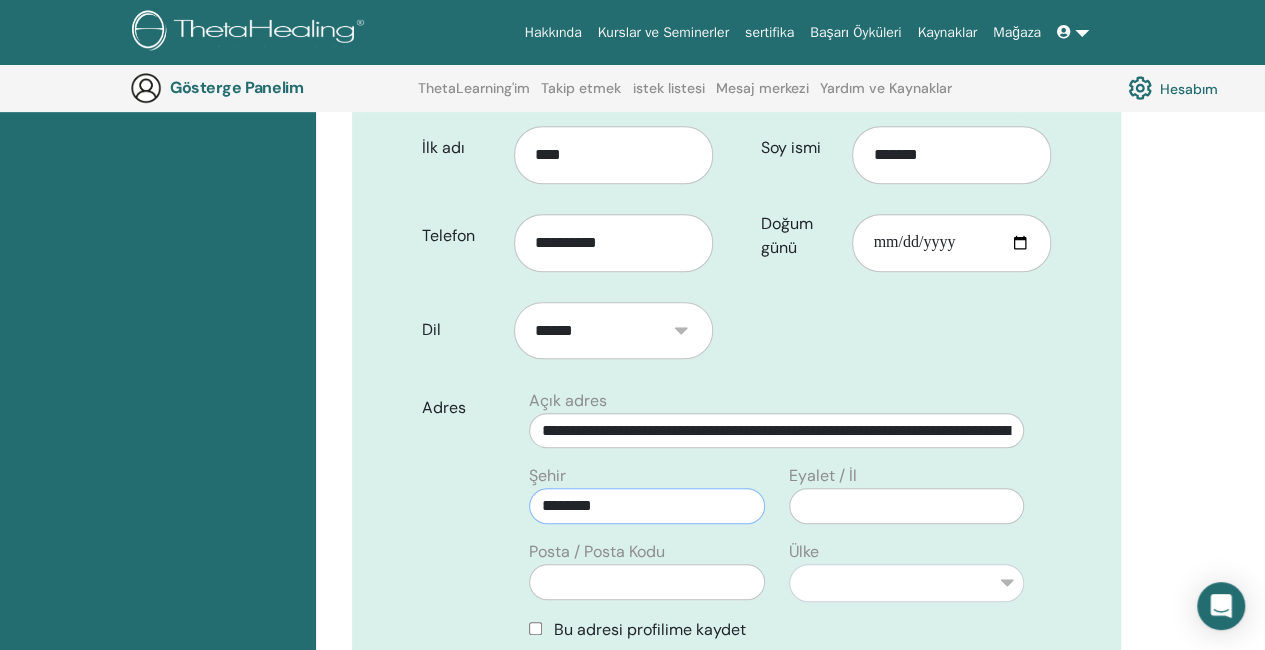 type on "********" 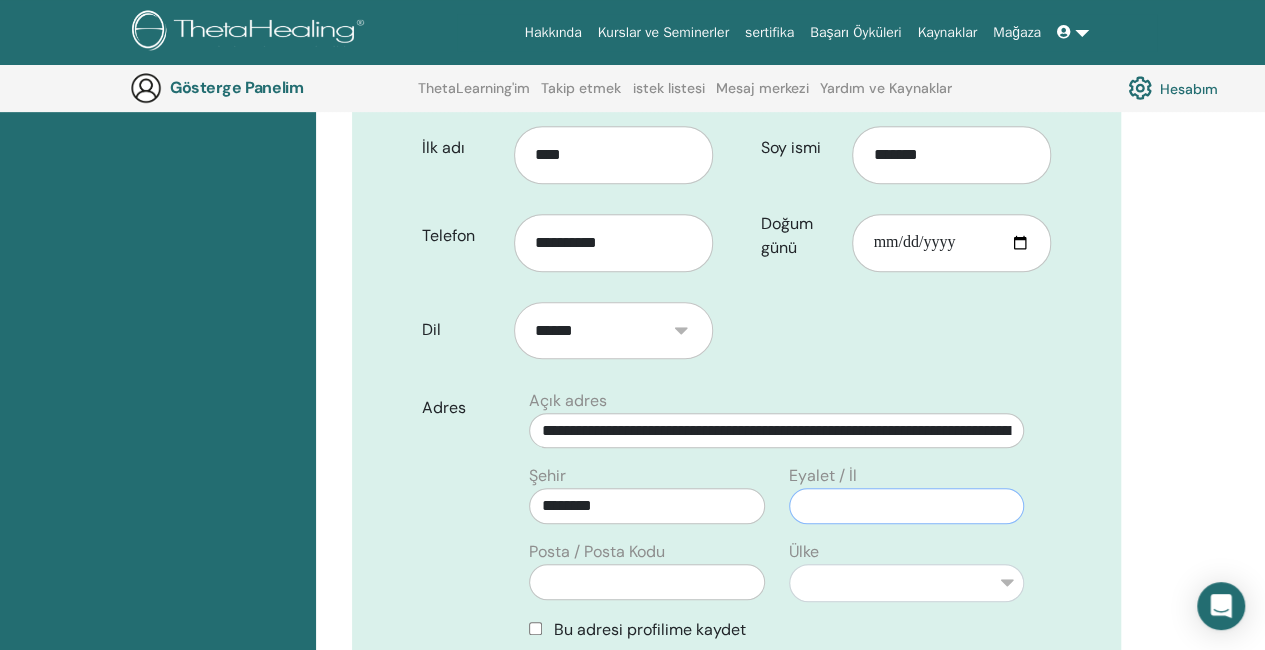 click at bounding box center [906, 506] 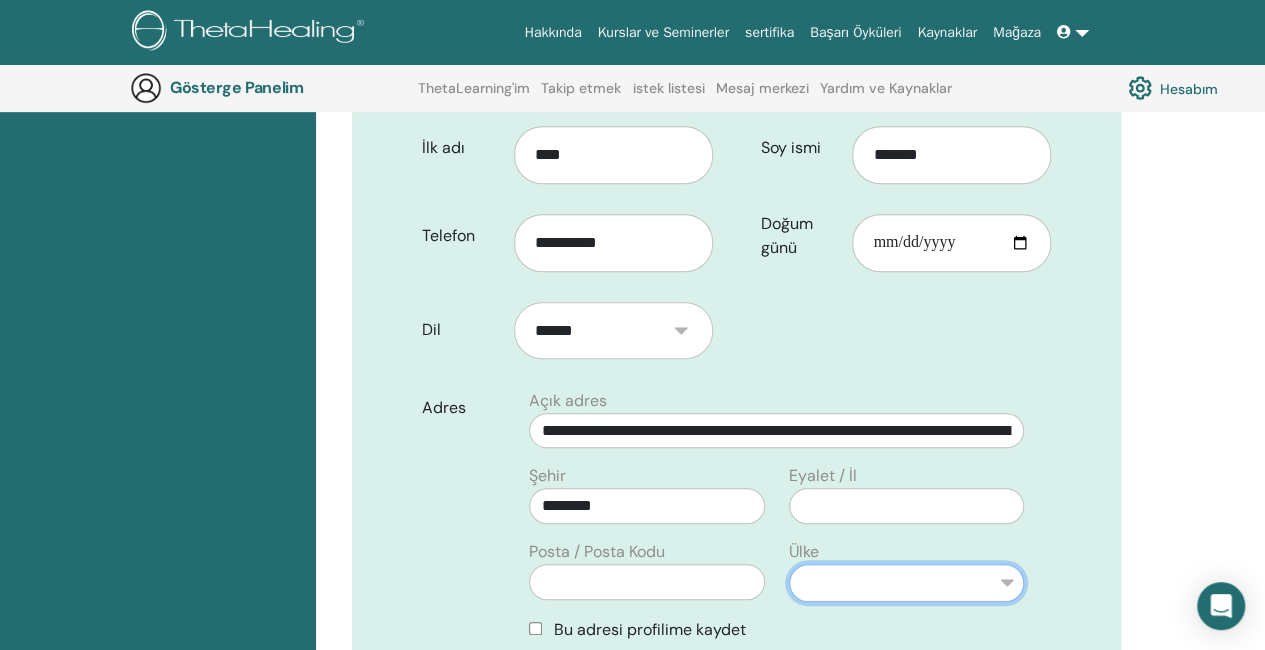 click on "**********" at bounding box center [906, 582] 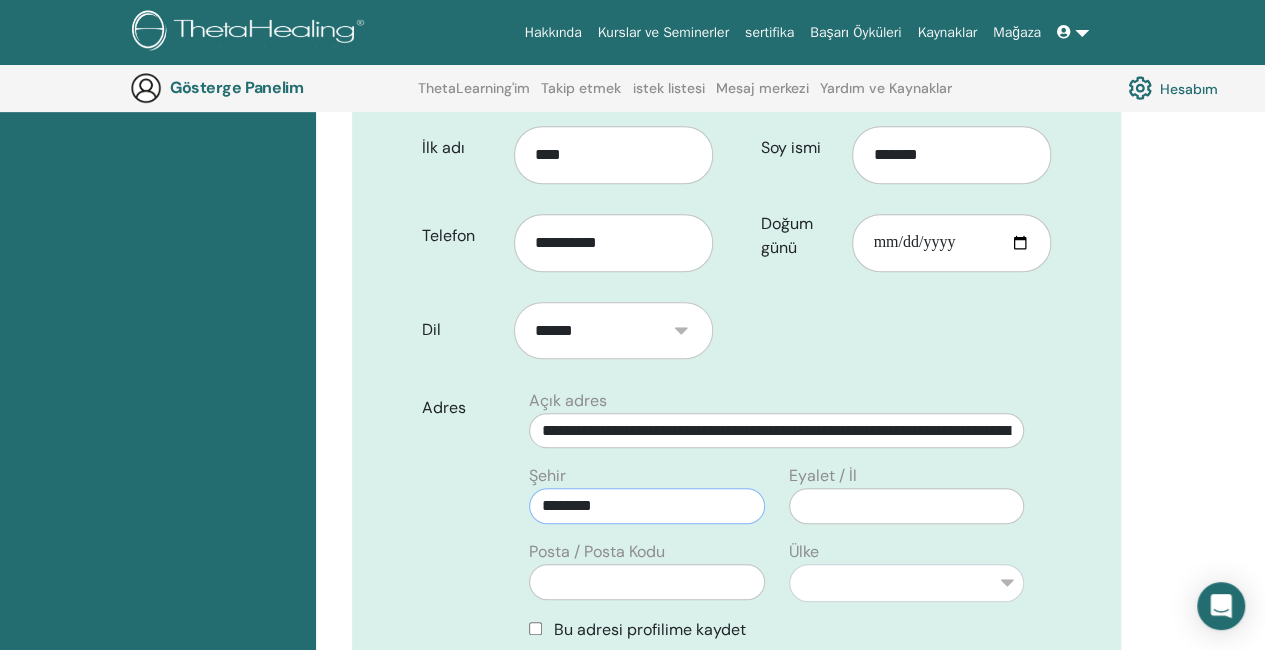 click on "********" at bounding box center (646, 506) 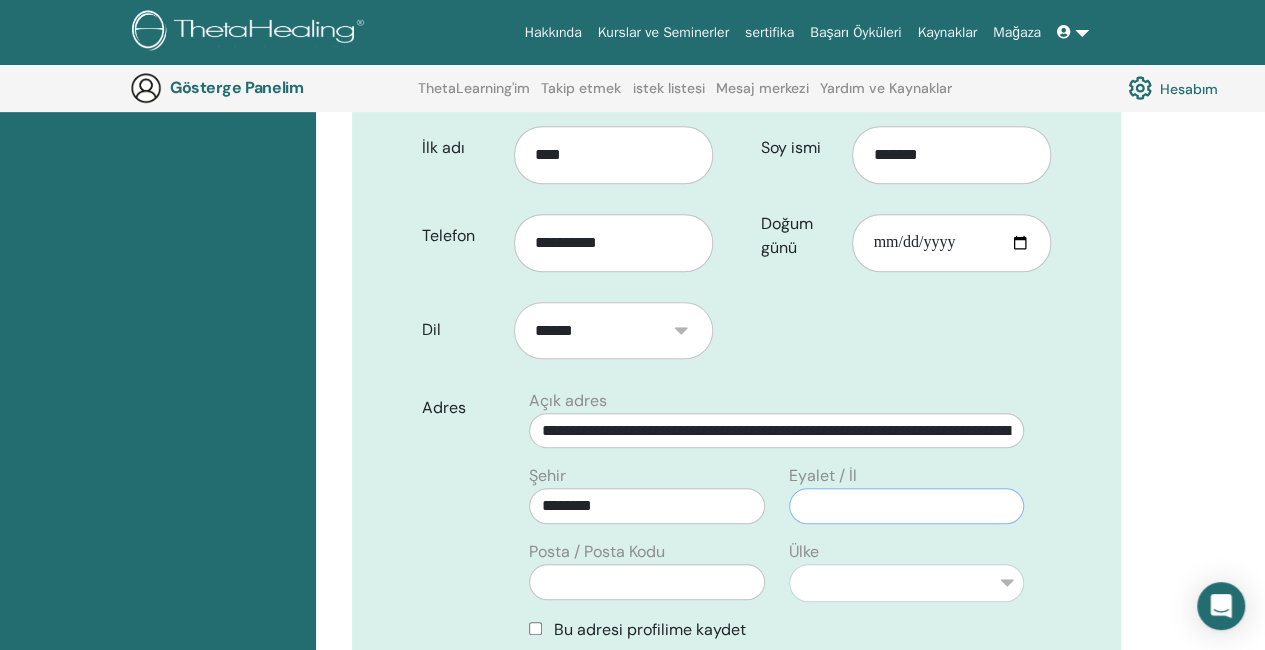 click at bounding box center [906, 506] 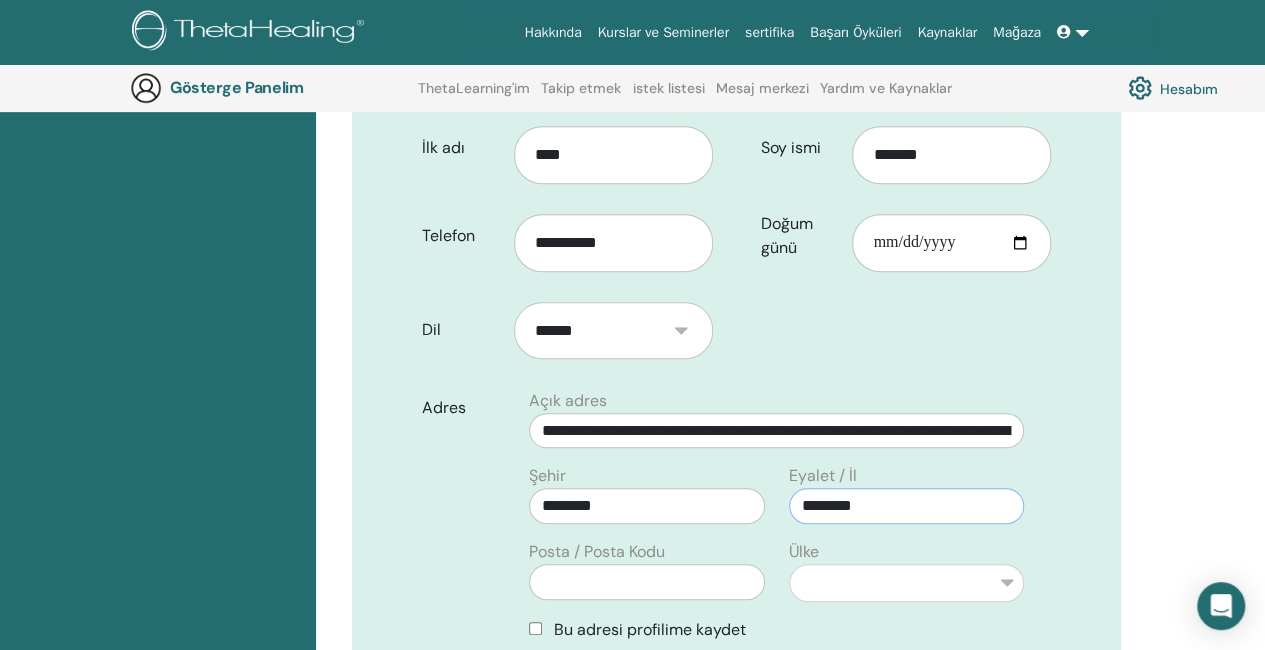 type on "********" 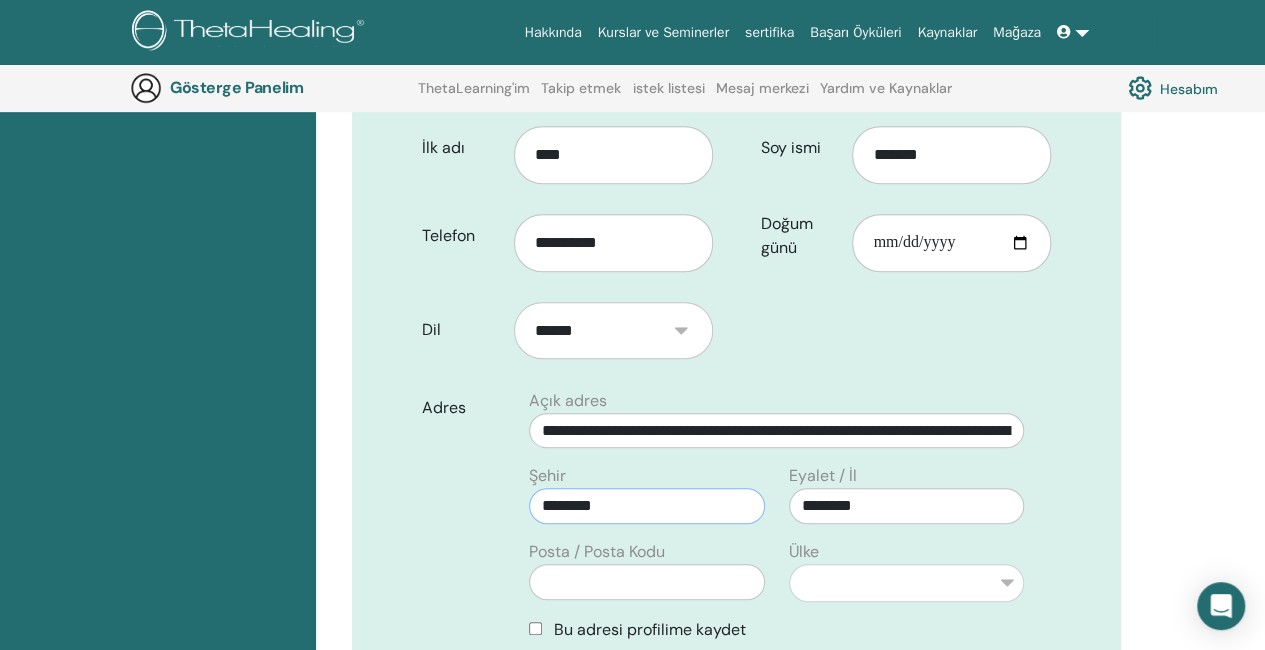 click on "********" at bounding box center [646, 506] 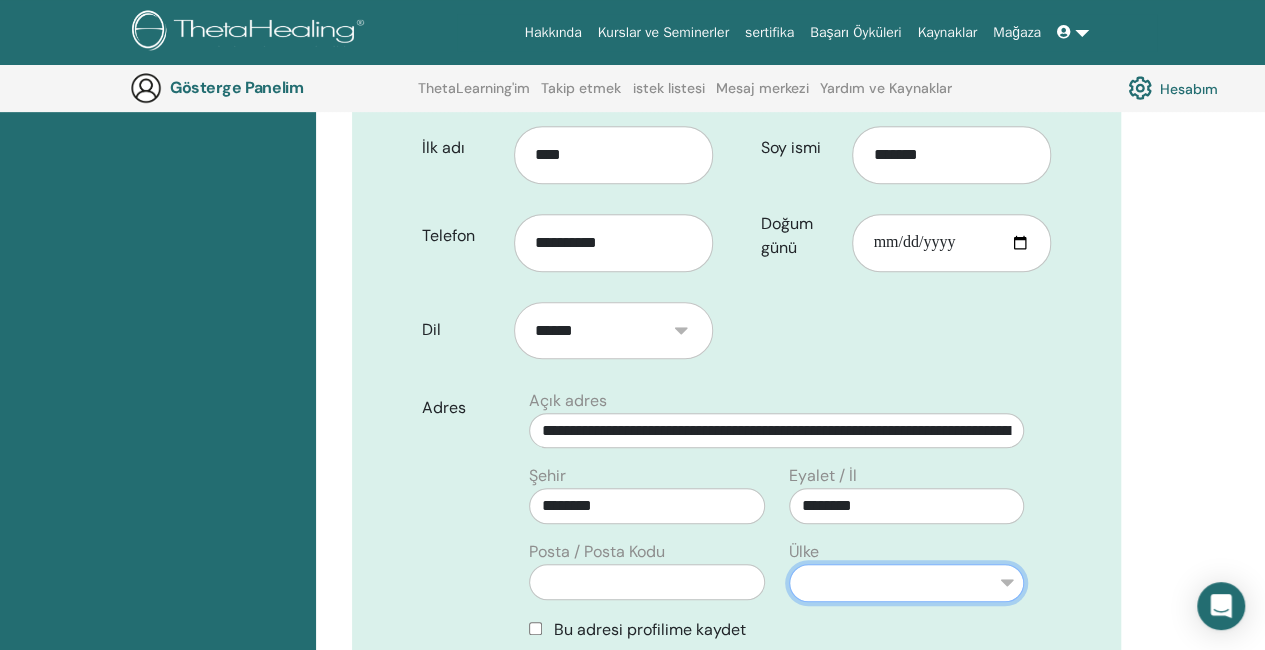 click on "**********" at bounding box center [906, 582] 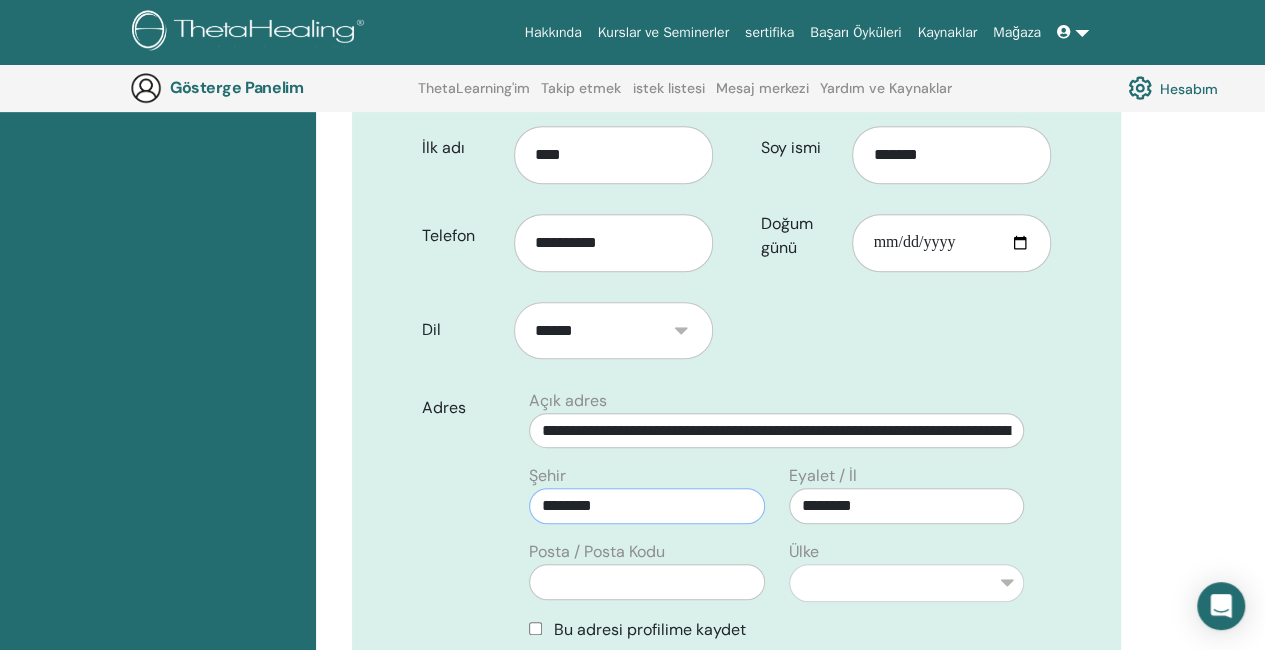 drag, startPoint x: 550, startPoint y: 509, endPoint x: 676, endPoint y: 483, distance: 128.65457 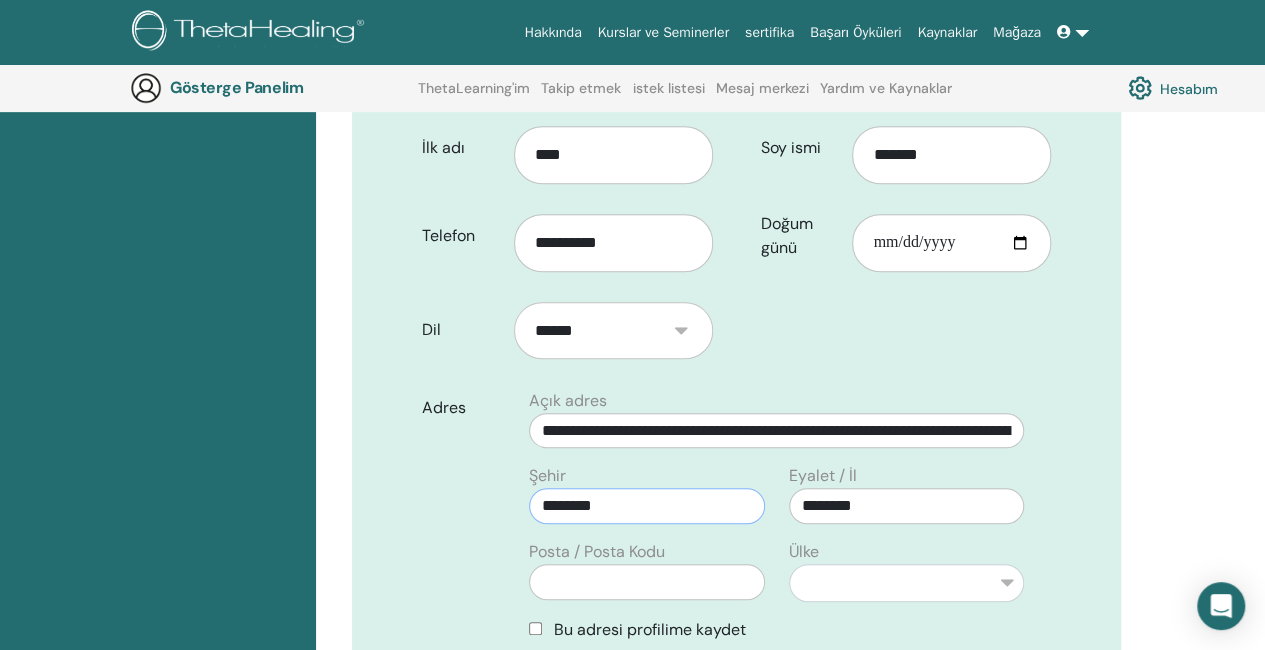 click on "********" at bounding box center [646, 506] 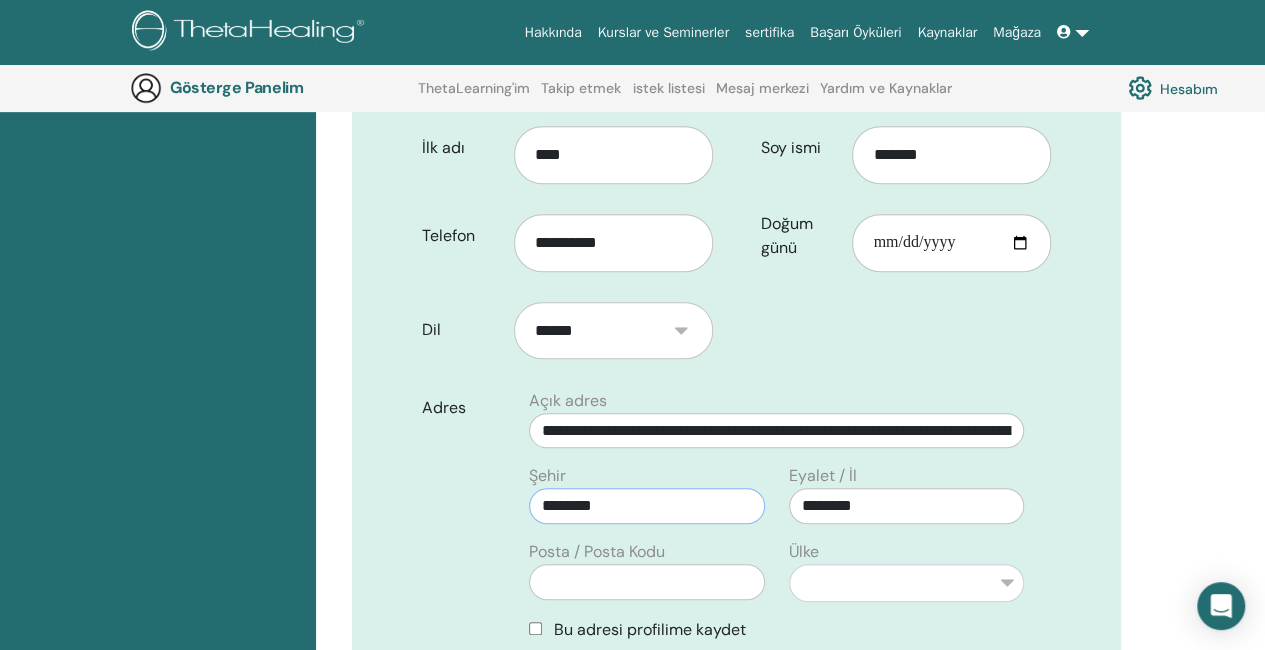 type on "********" 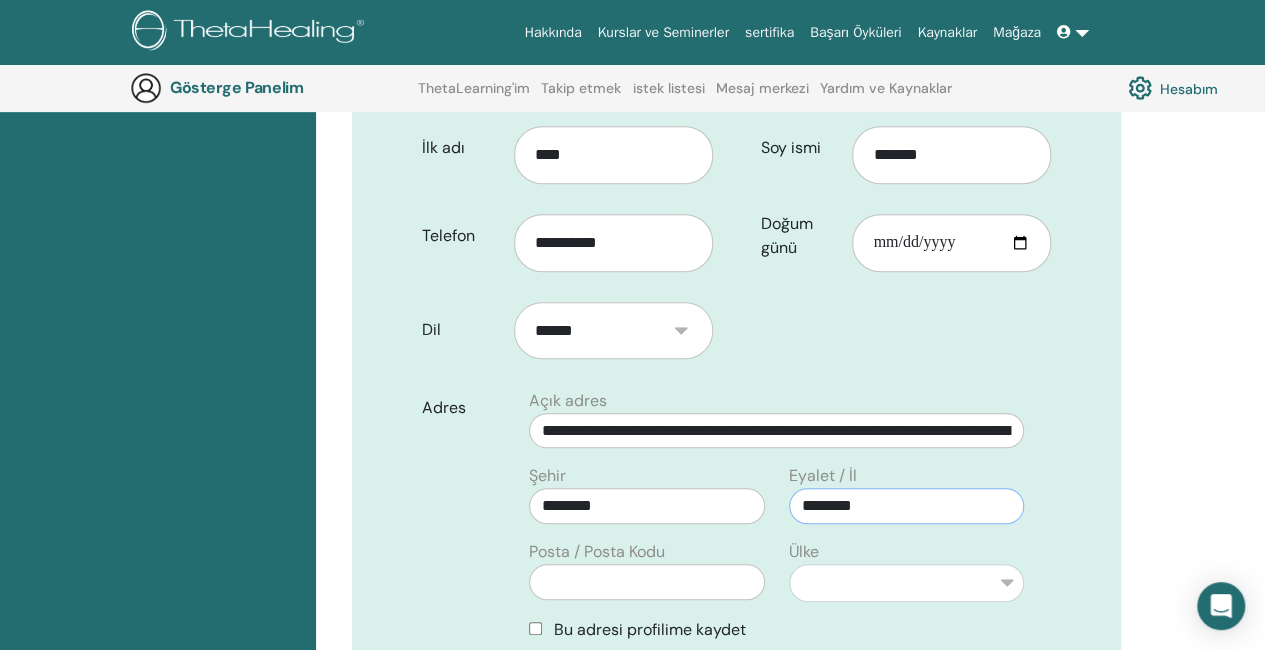 click on "********" at bounding box center (906, 506) 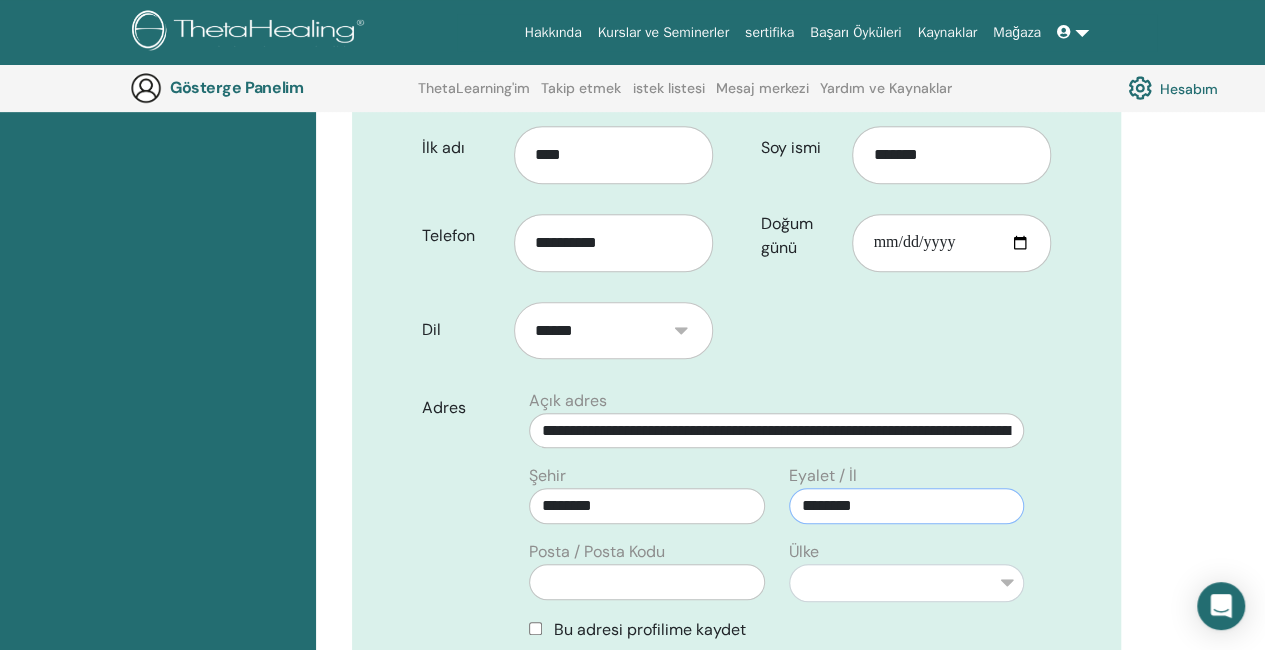 type on "********" 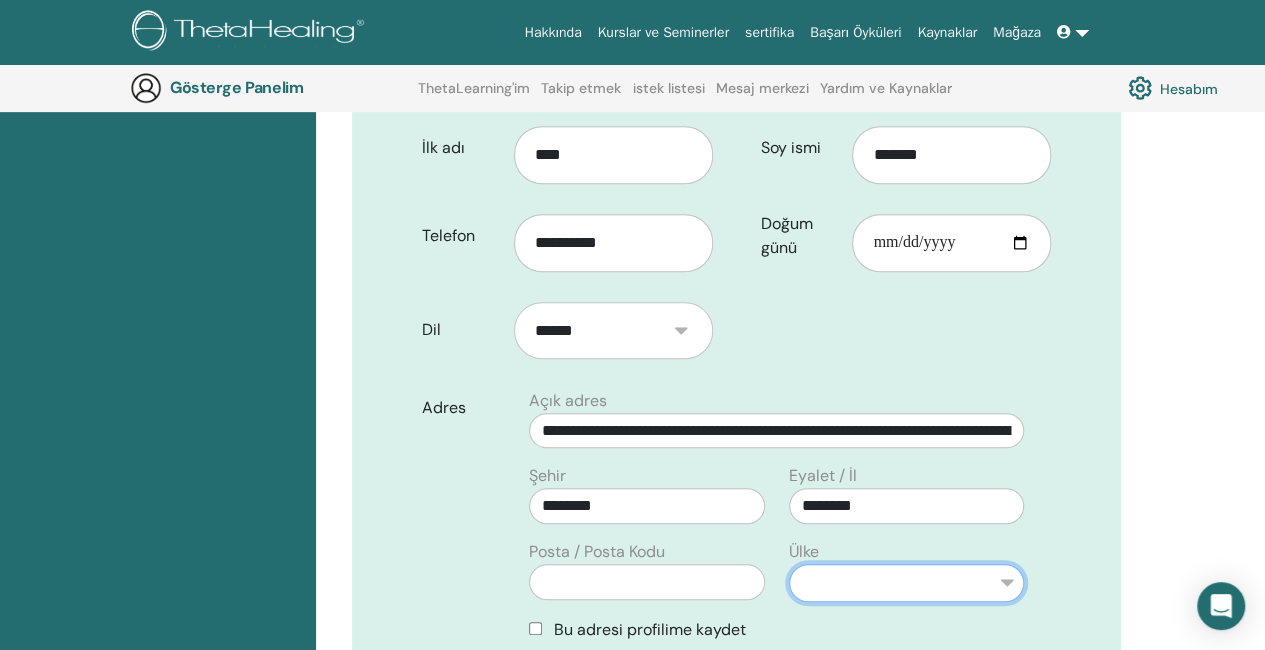 click on "**********" at bounding box center [906, 582] 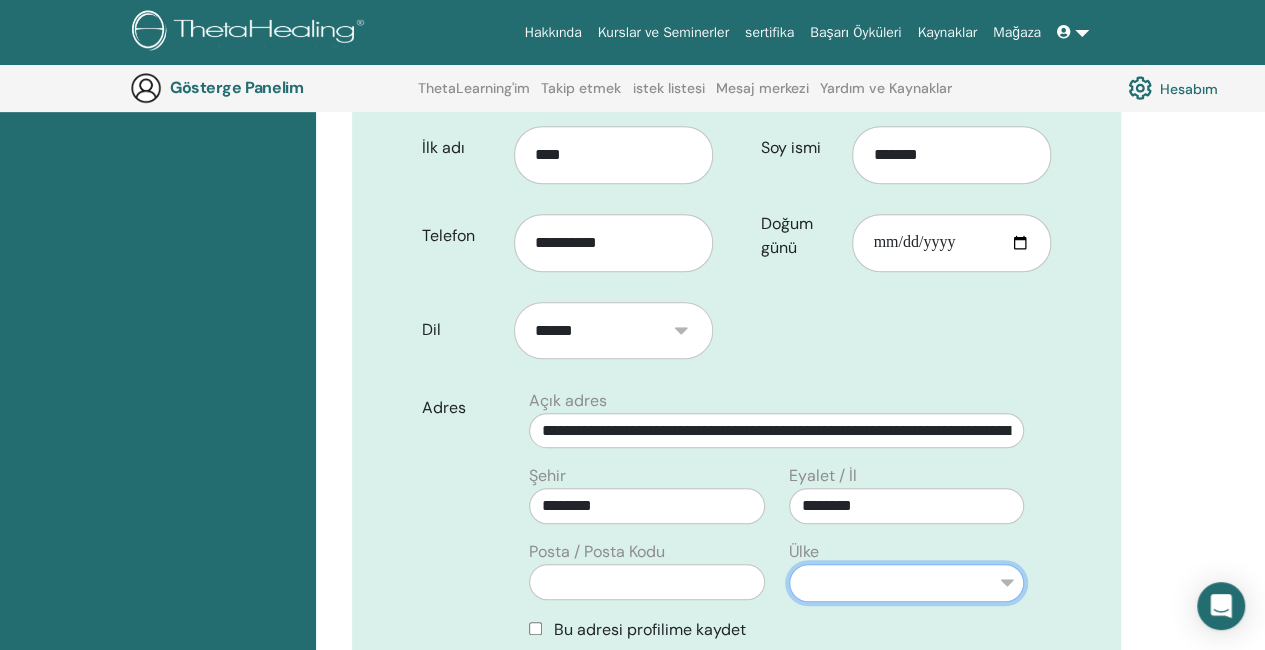 select on "**" 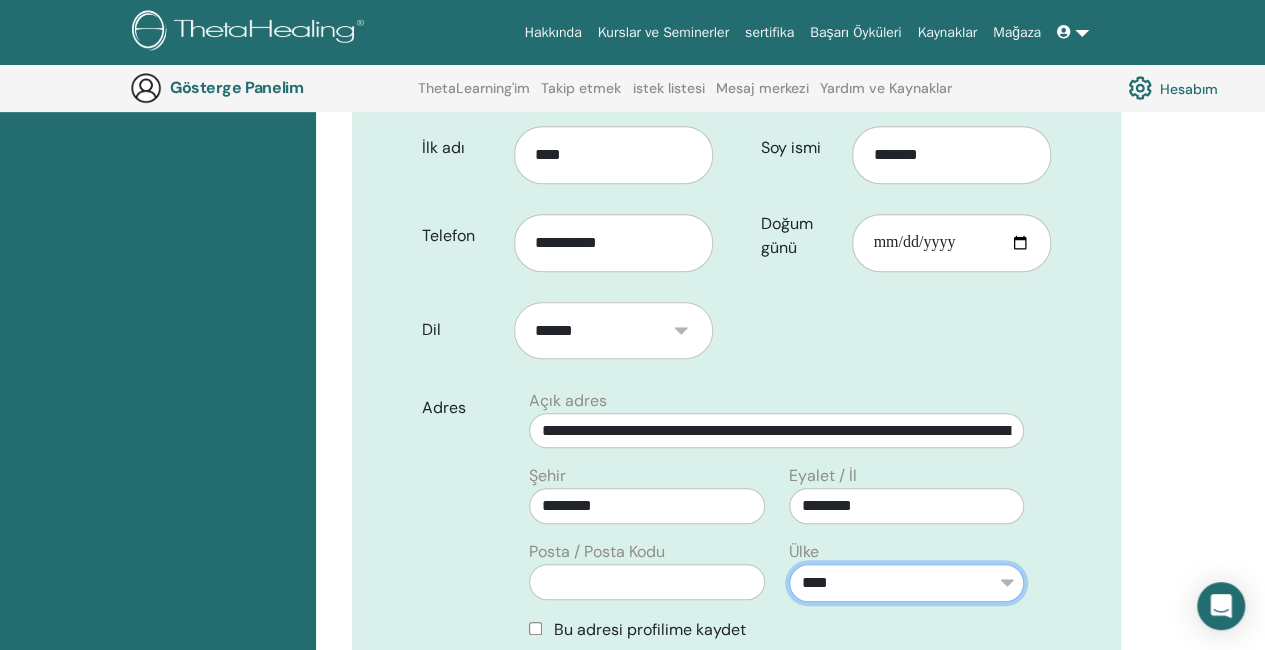 click on "**********" at bounding box center (906, 582) 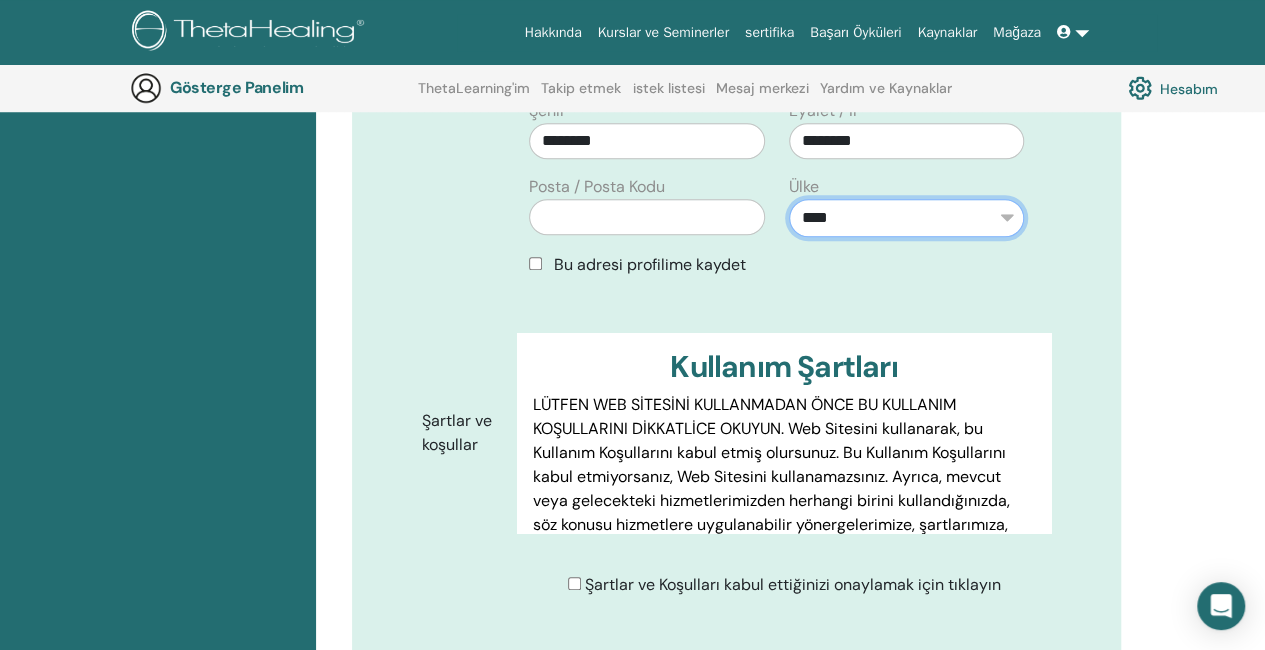 scroll, scrollTop: 818, scrollLeft: 0, axis: vertical 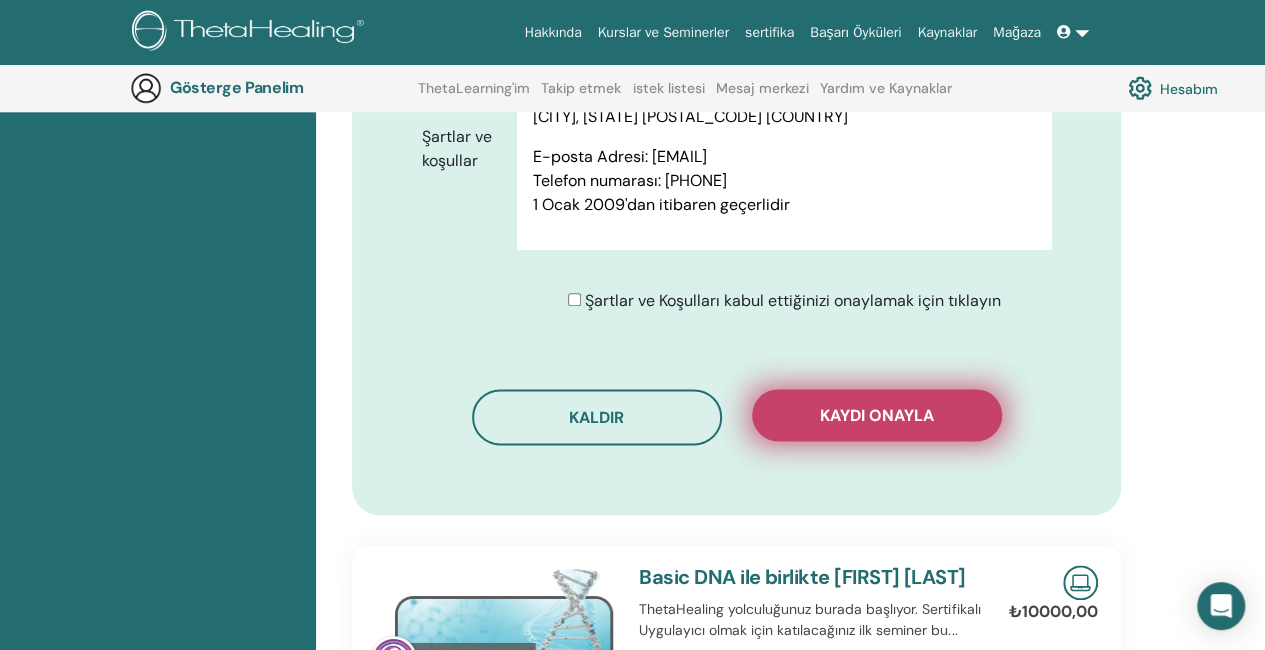 click on "Kaydı onayla" at bounding box center [877, 415] 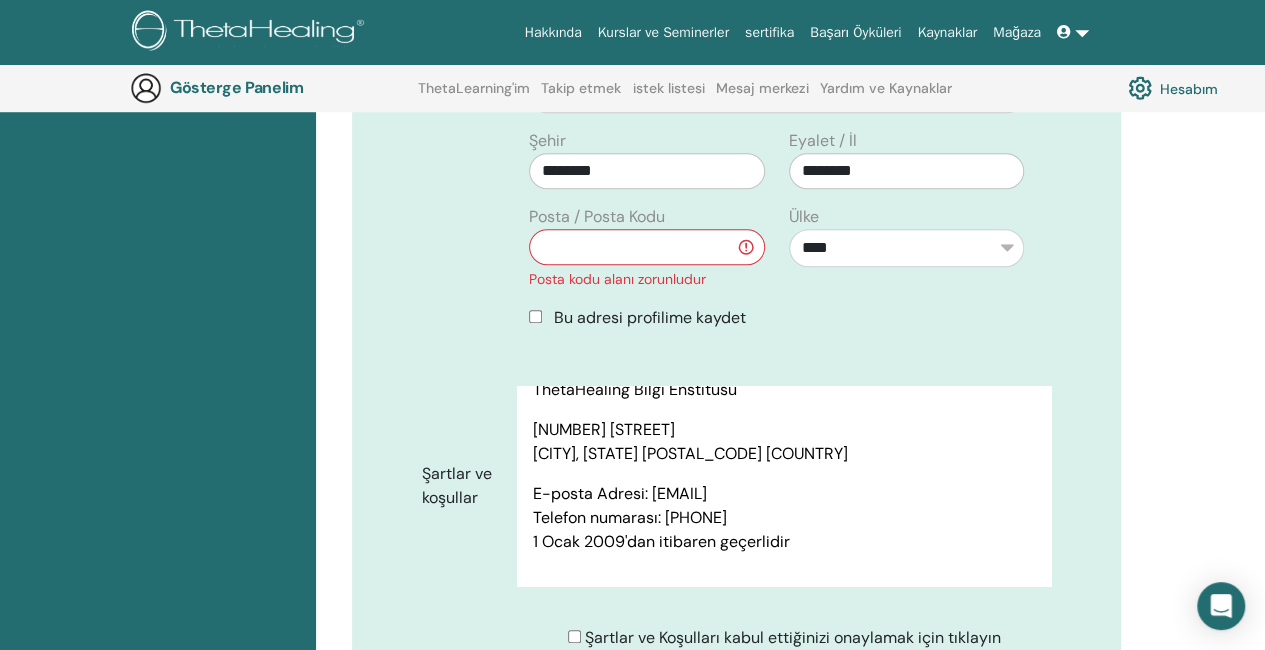 scroll, scrollTop: 800, scrollLeft: 0, axis: vertical 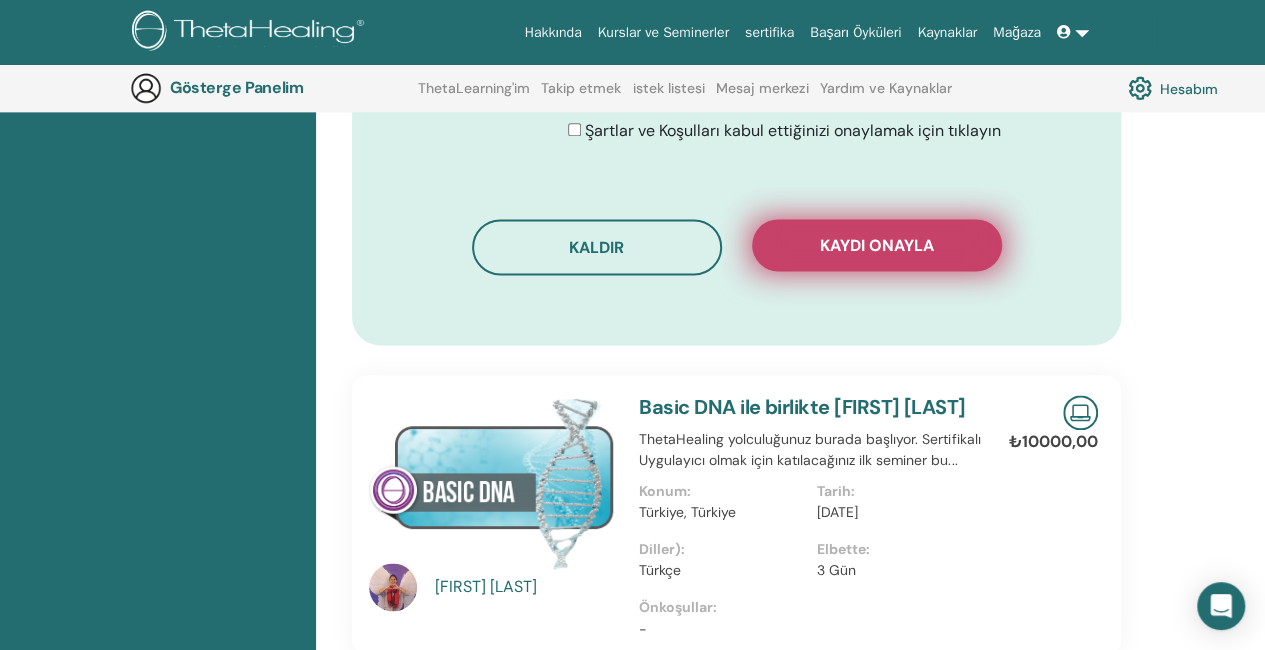 click on "Kaydı onayla" at bounding box center [877, 245] 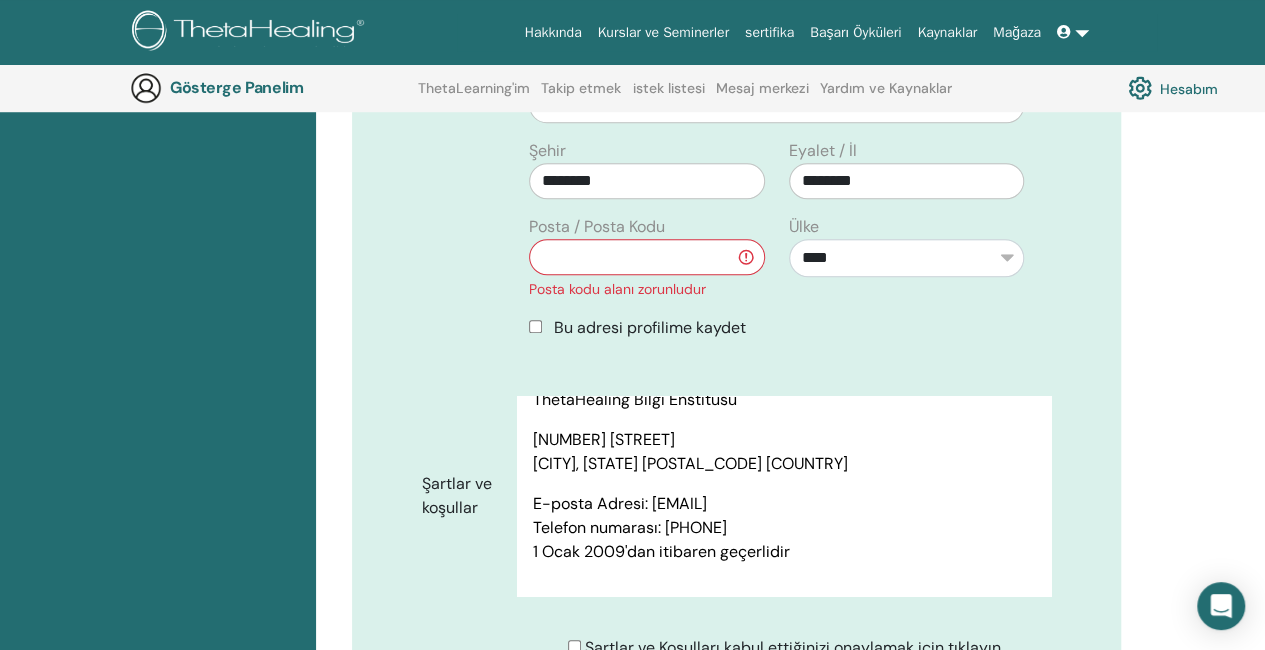 scroll, scrollTop: 715, scrollLeft: 0, axis: vertical 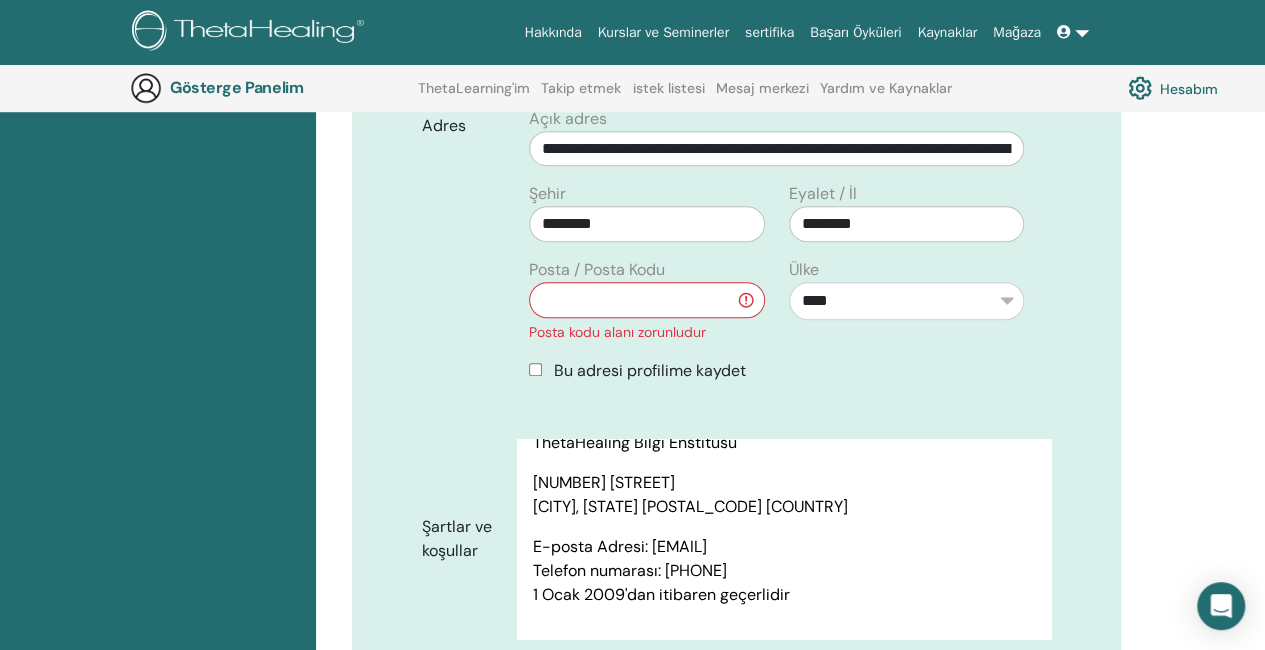 click at bounding box center (646, 300) 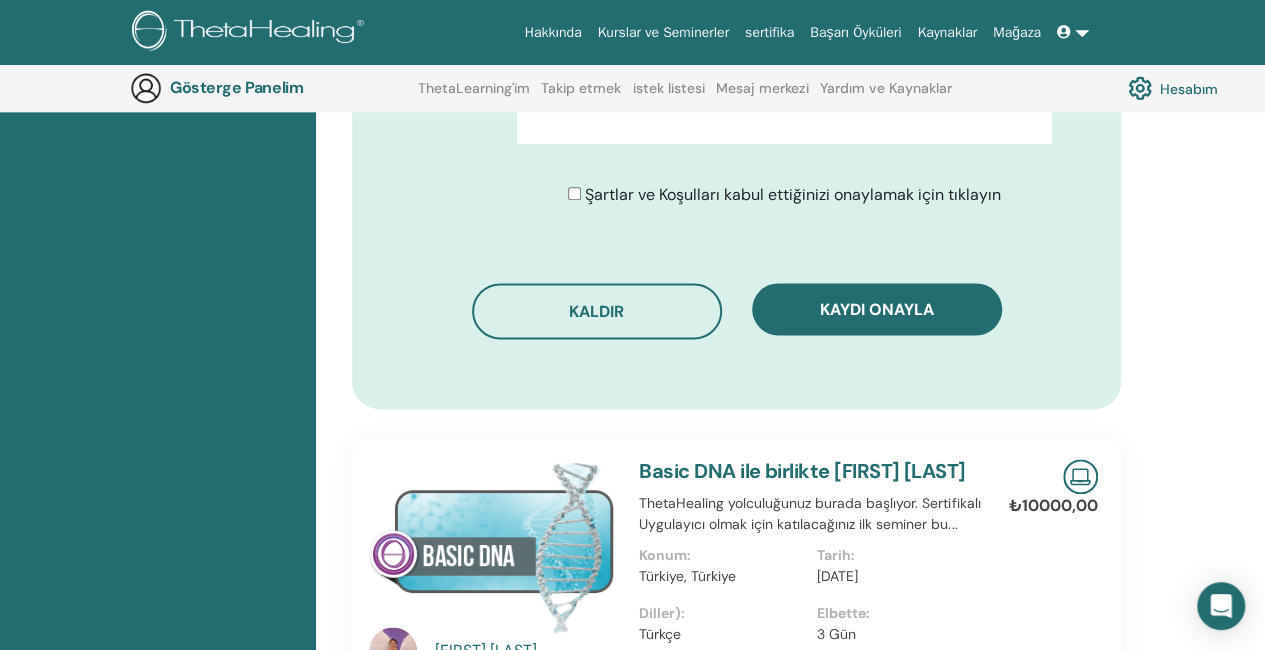 scroll, scrollTop: 1144, scrollLeft: 0, axis: vertical 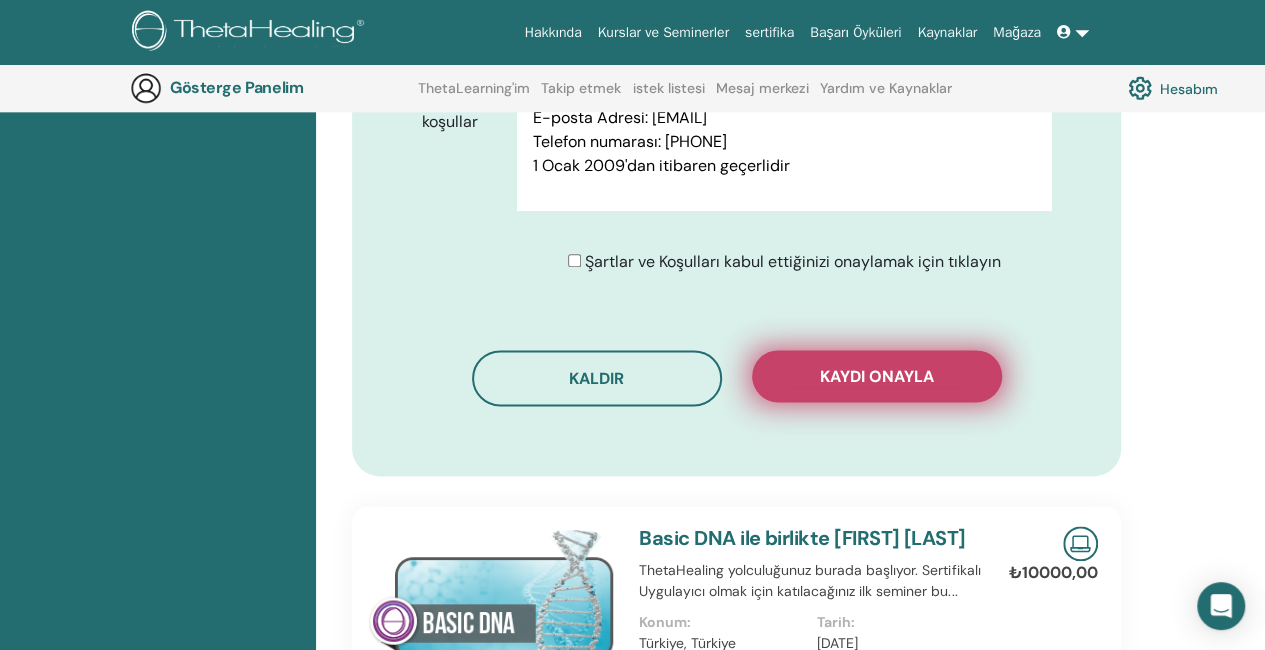 type on "*****" 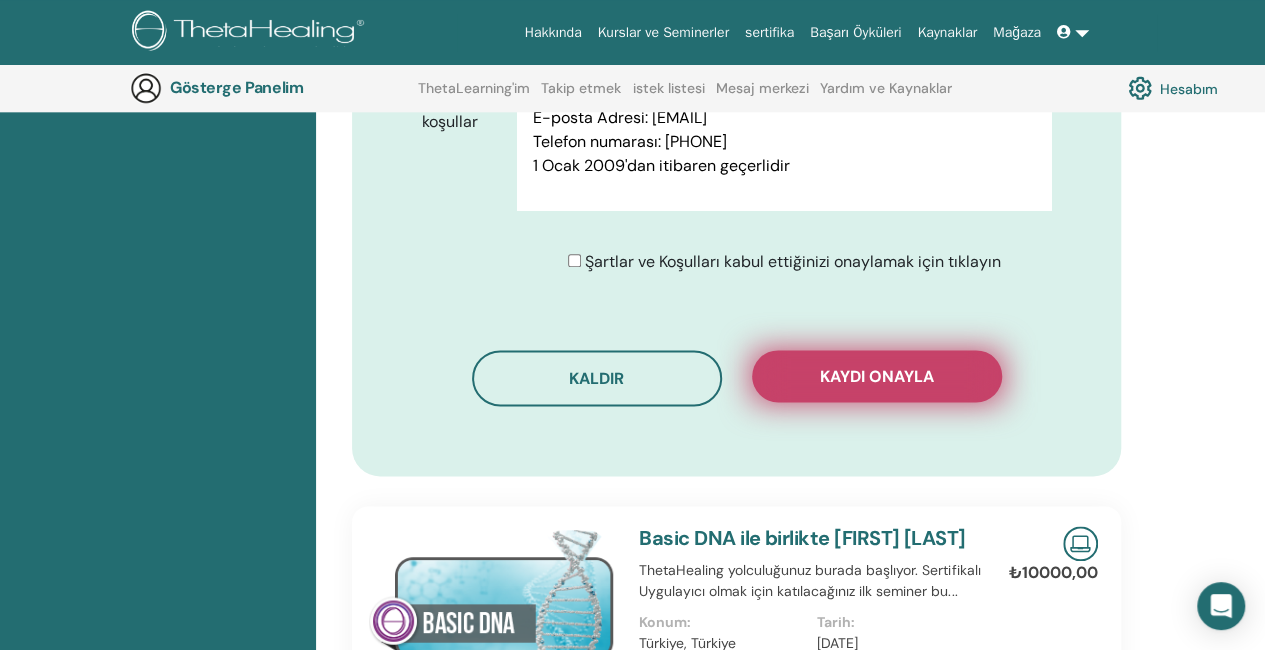 click on "Kaydı onayla" at bounding box center (877, 376) 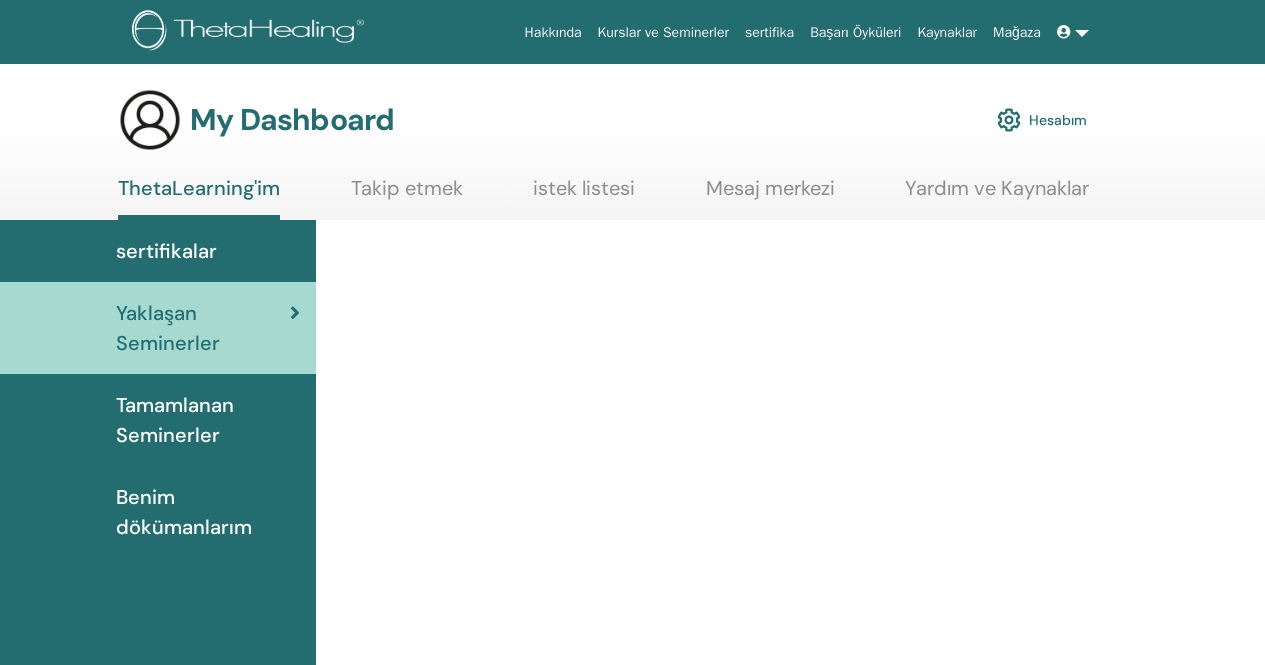 scroll, scrollTop: 0, scrollLeft: 0, axis: both 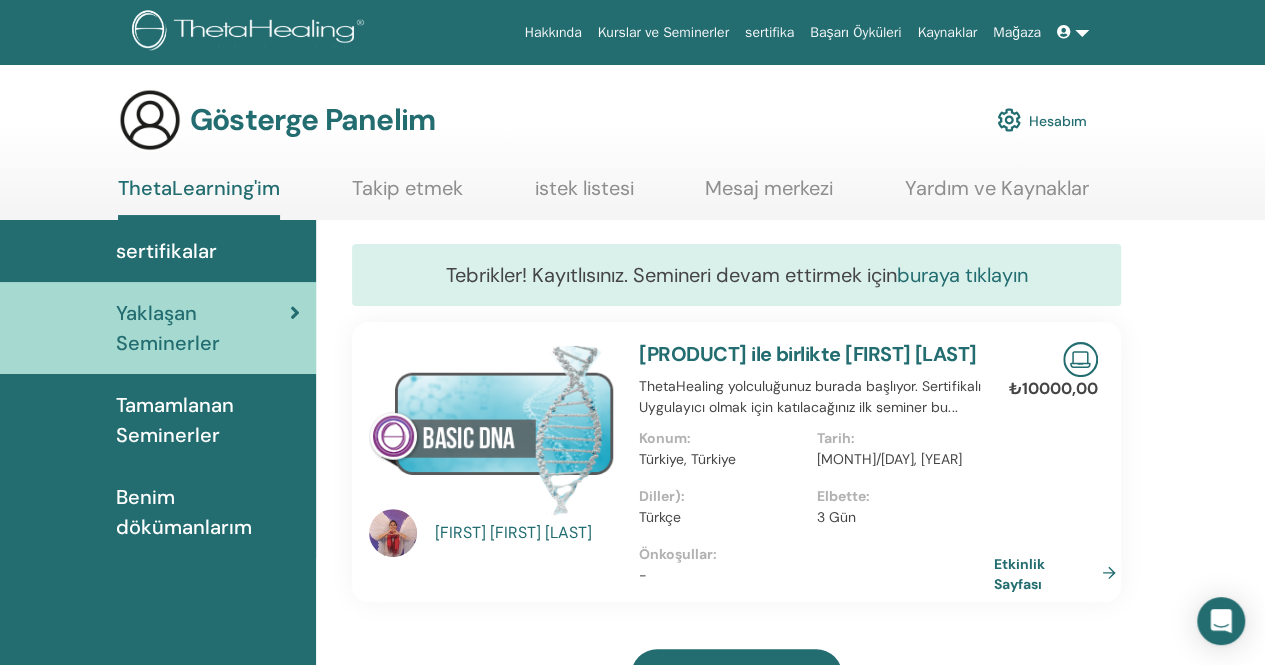 click on "buraya tıklayın" at bounding box center [962, 275] 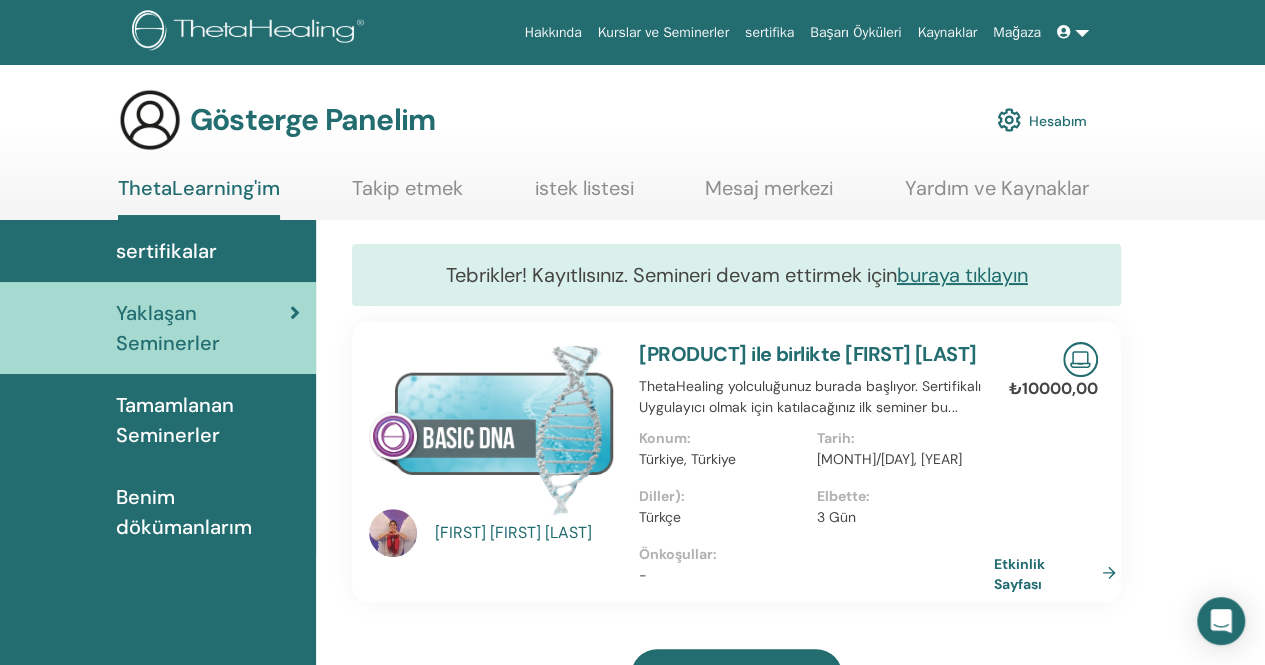 click on "Takip etmek" at bounding box center [407, 188] 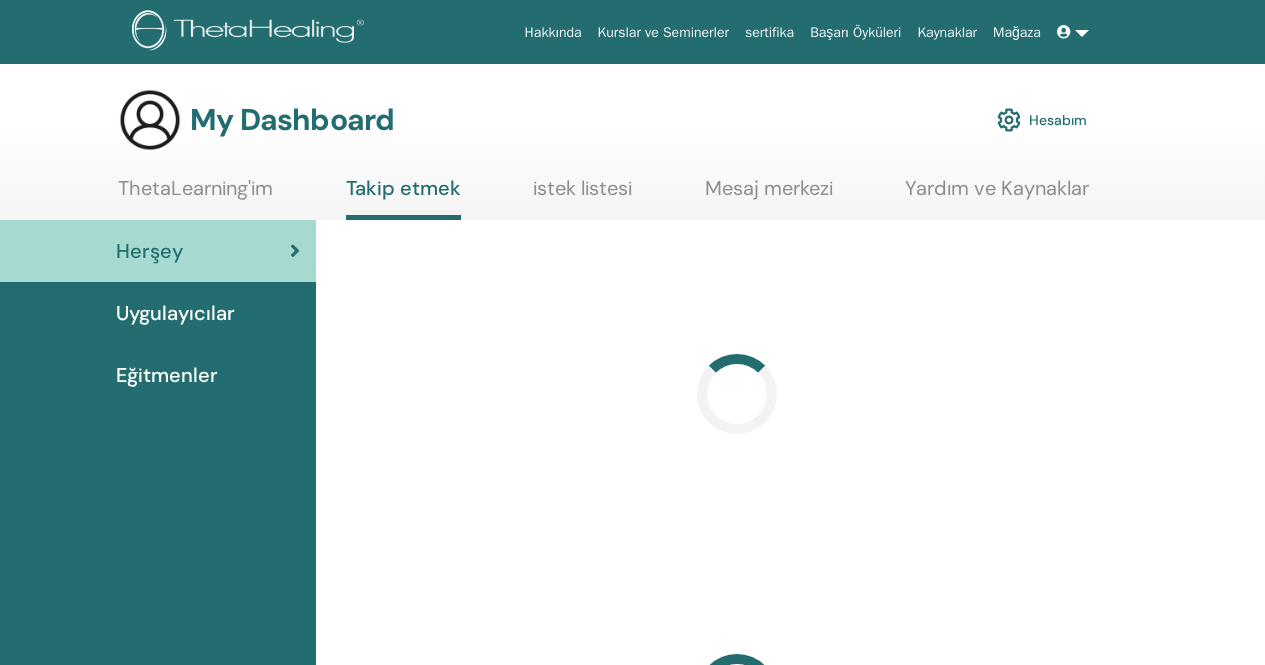 scroll, scrollTop: 0, scrollLeft: 0, axis: both 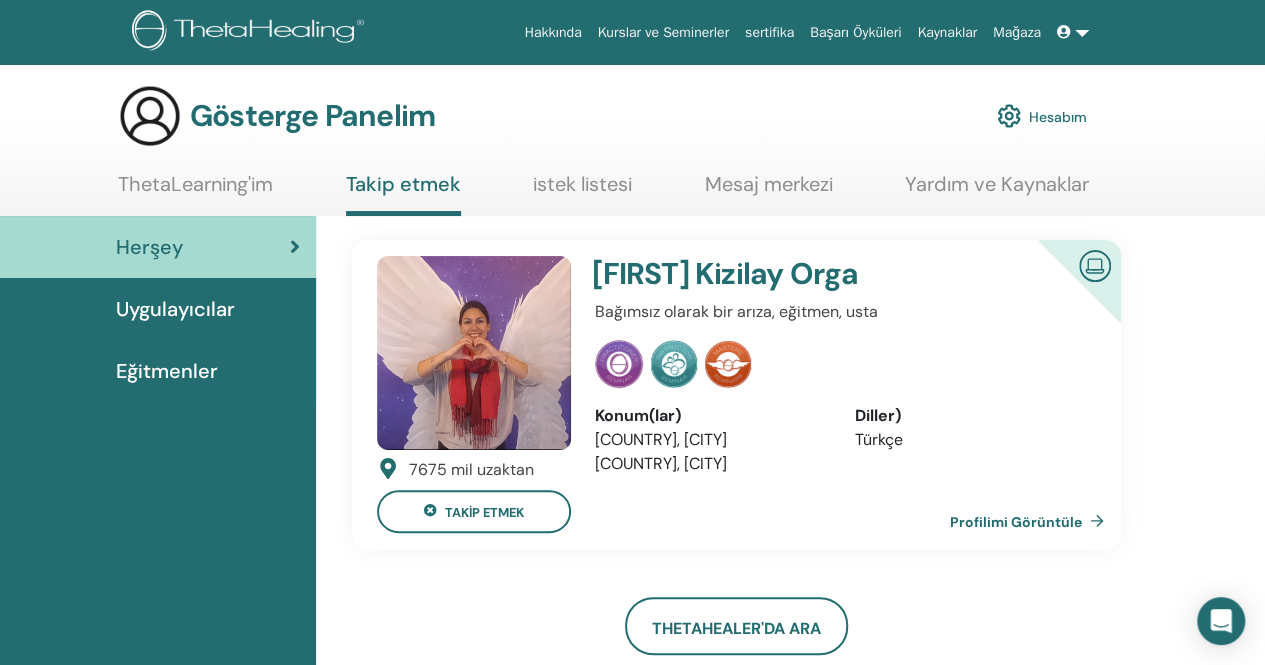 click on "Uygulayıcılar" at bounding box center (175, 309) 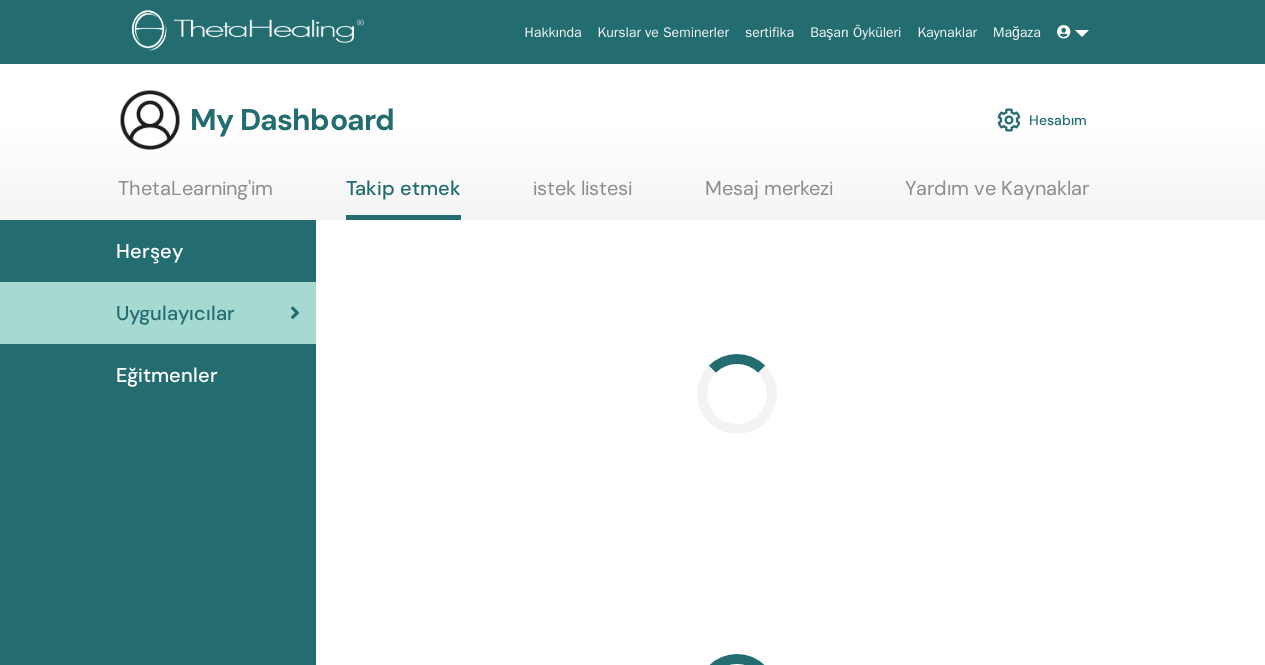 scroll, scrollTop: 0, scrollLeft: 0, axis: both 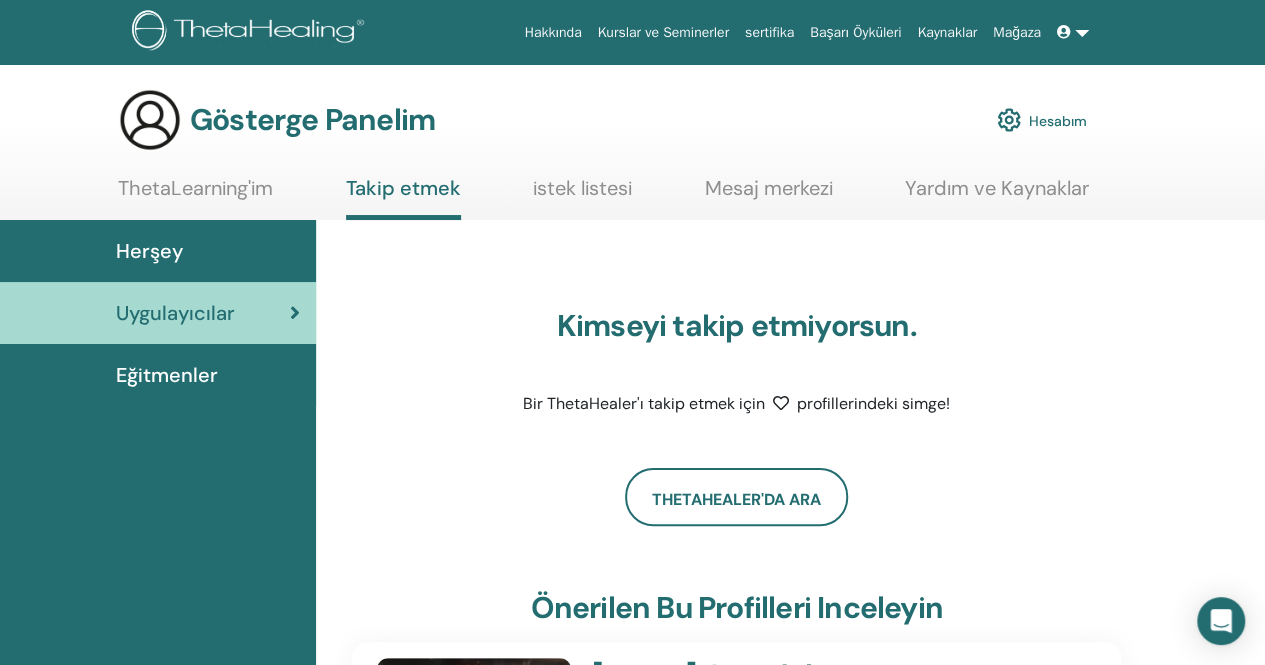 click on "istek listesi" at bounding box center [582, 188] 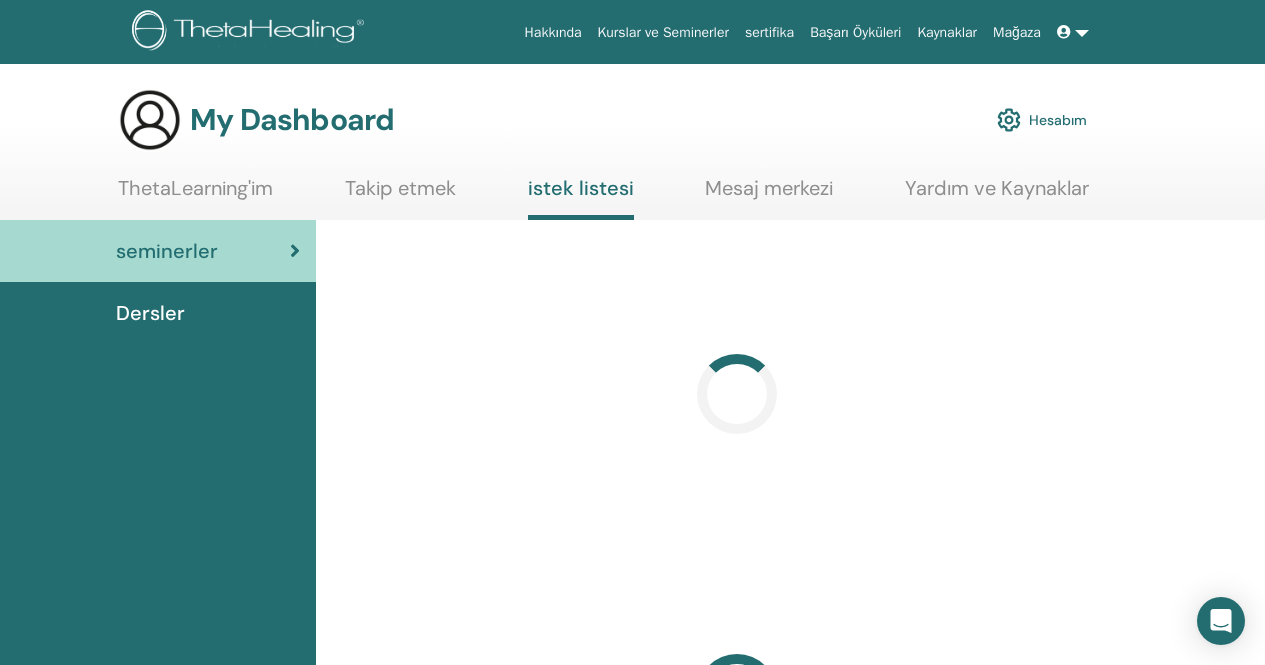 scroll, scrollTop: 0, scrollLeft: 0, axis: both 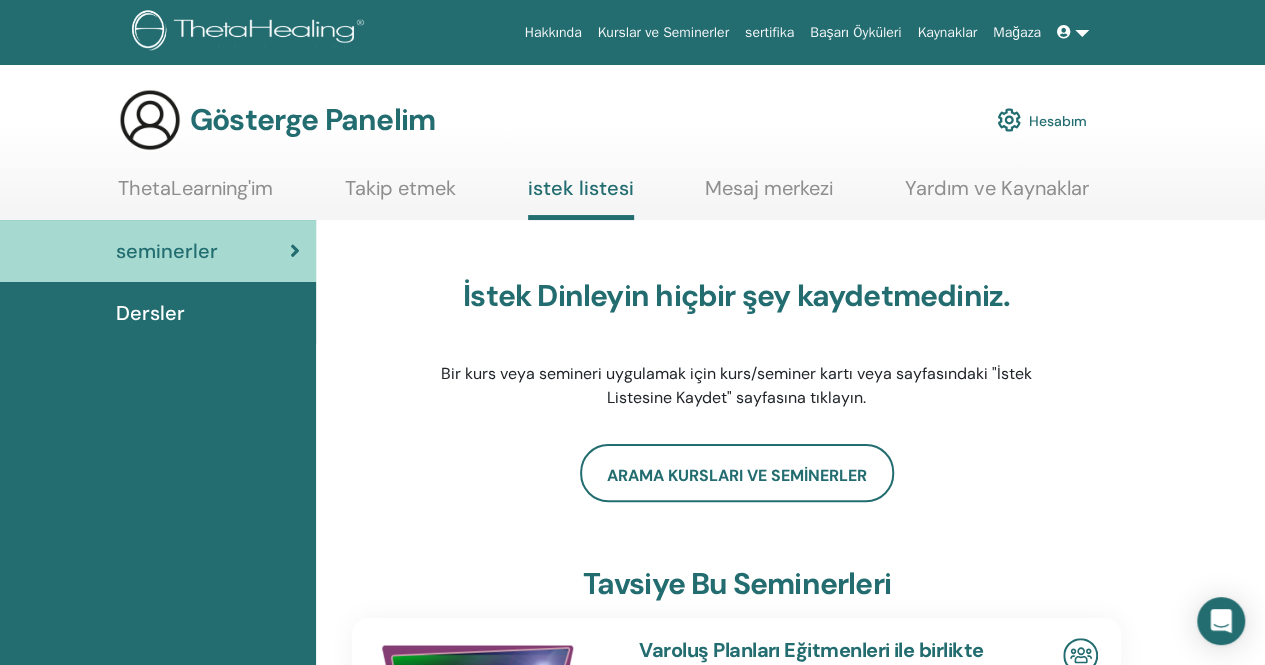 click on "ThetaLearning'im" at bounding box center [195, 188] 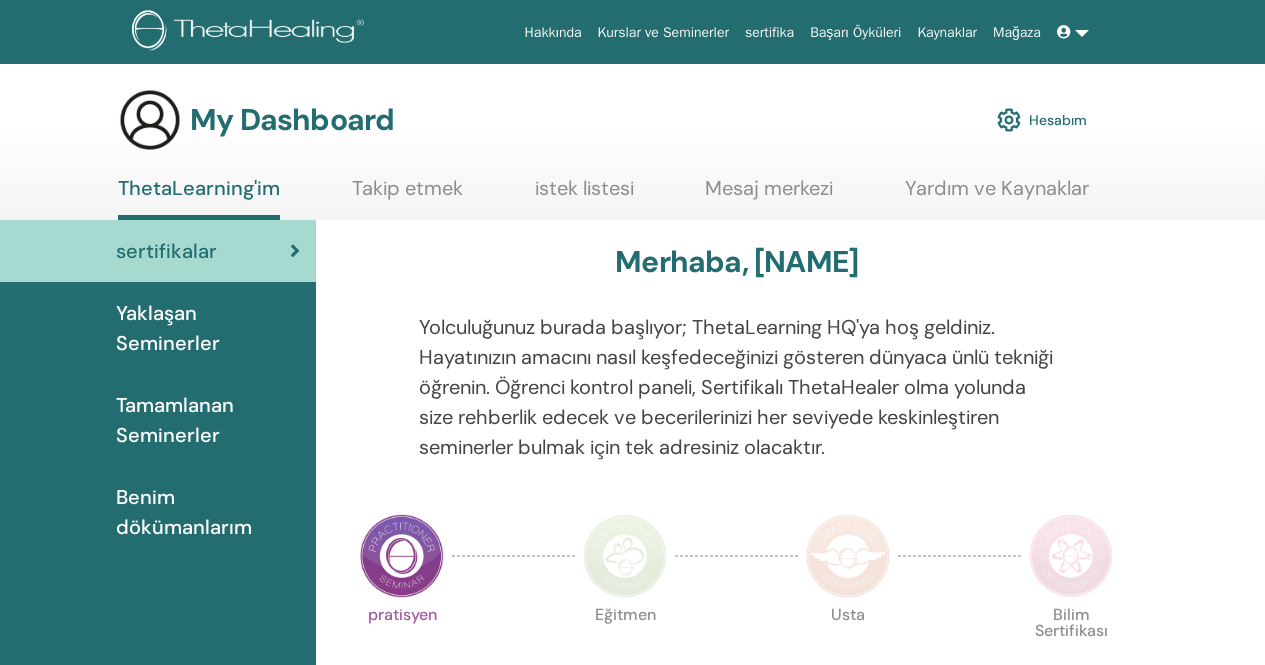 scroll, scrollTop: 0, scrollLeft: 0, axis: both 